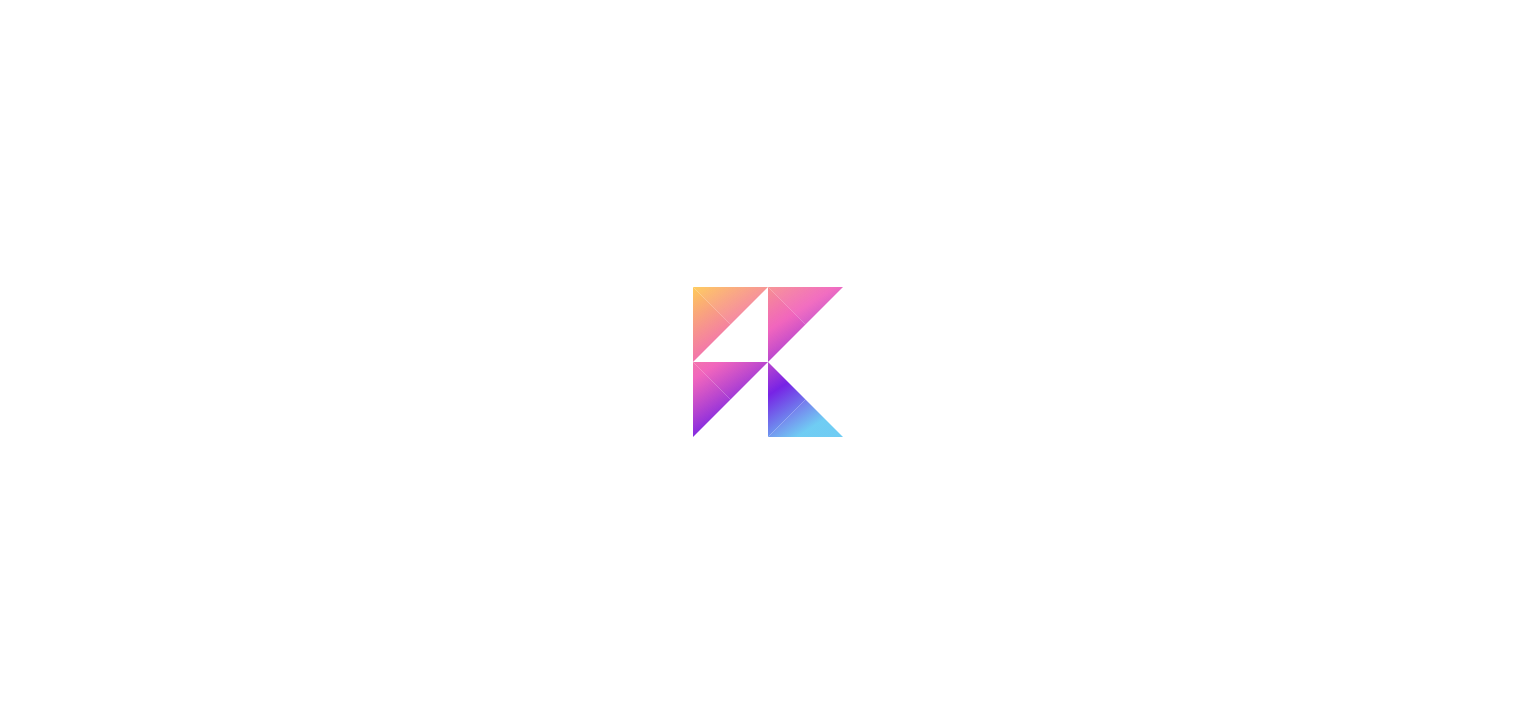 scroll, scrollTop: 0, scrollLeft: 0, axis: both 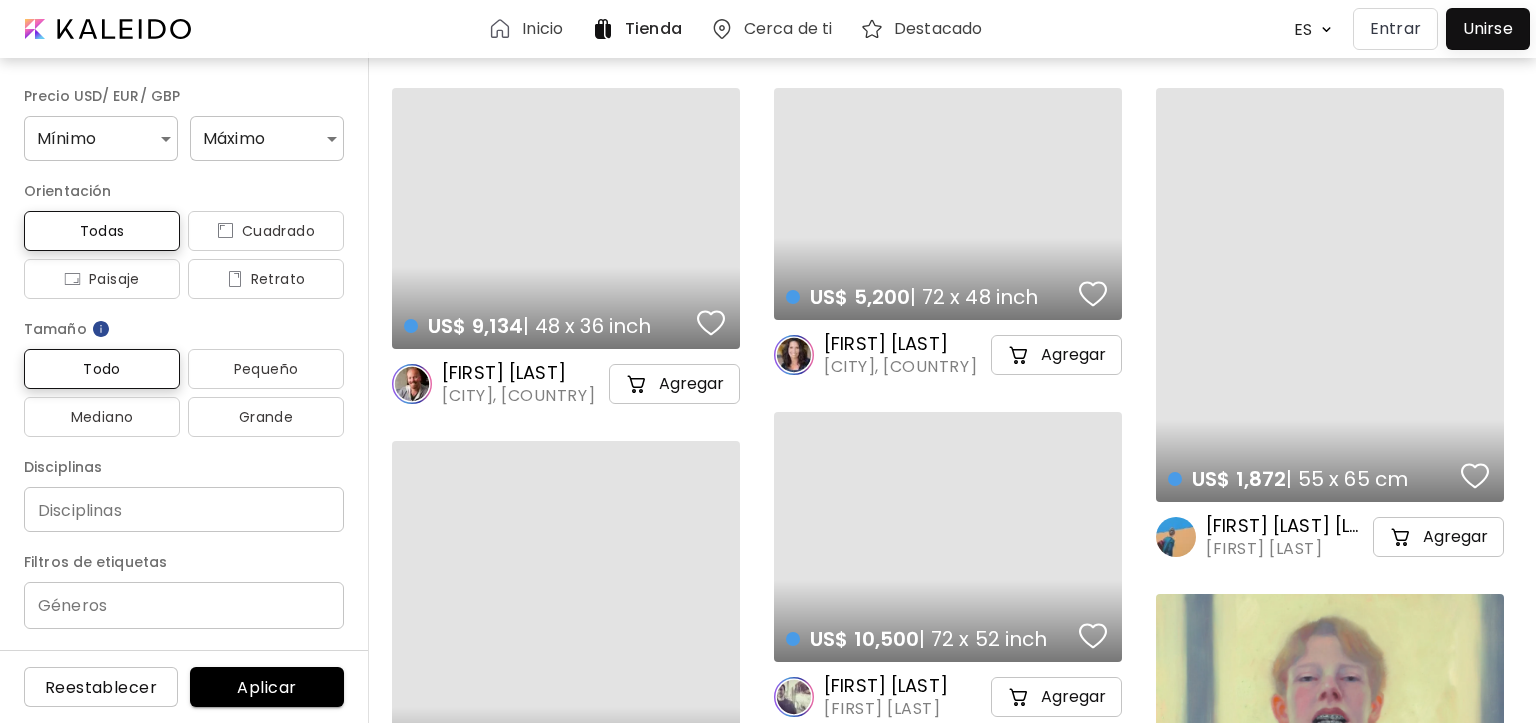 click on "Entrar" at bounding box center [1395, 29] 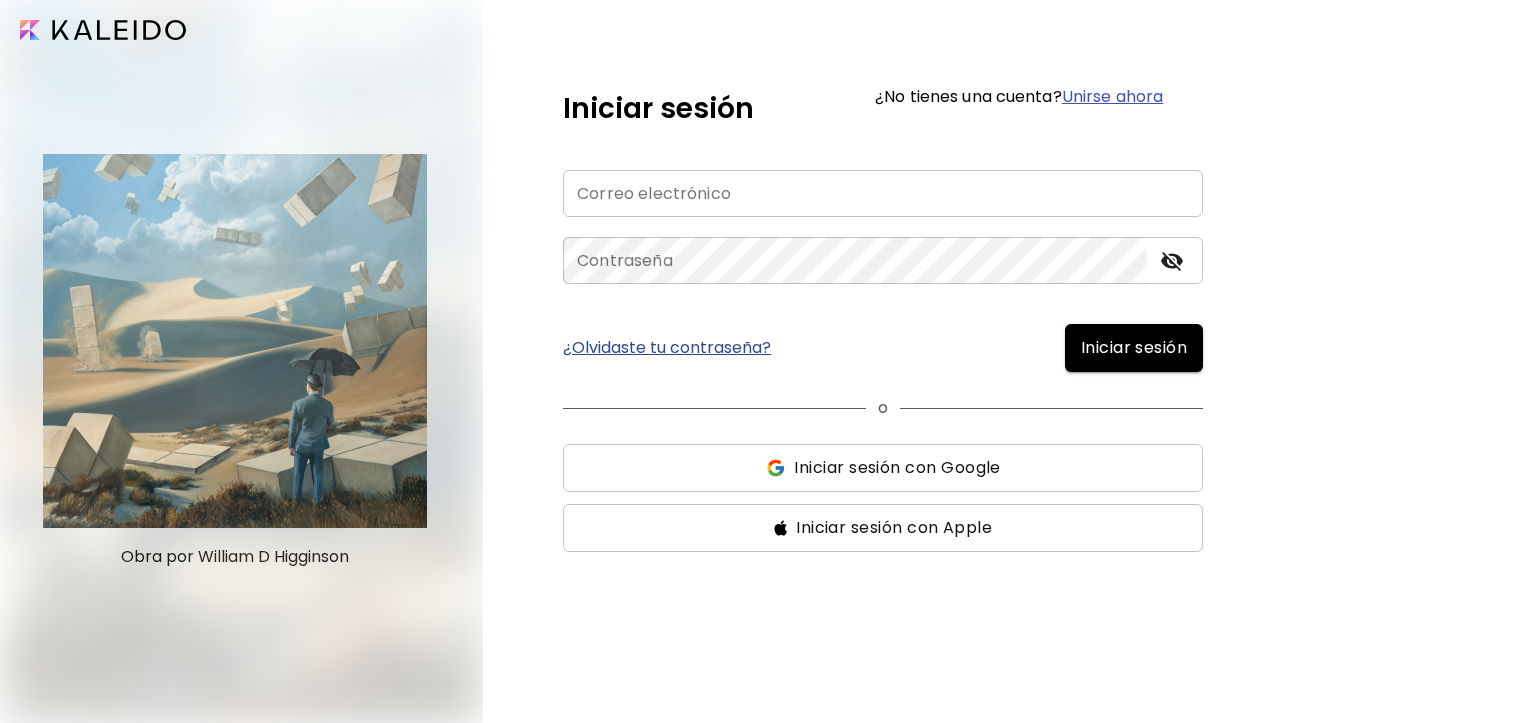 click at bounding box center (883, 193) 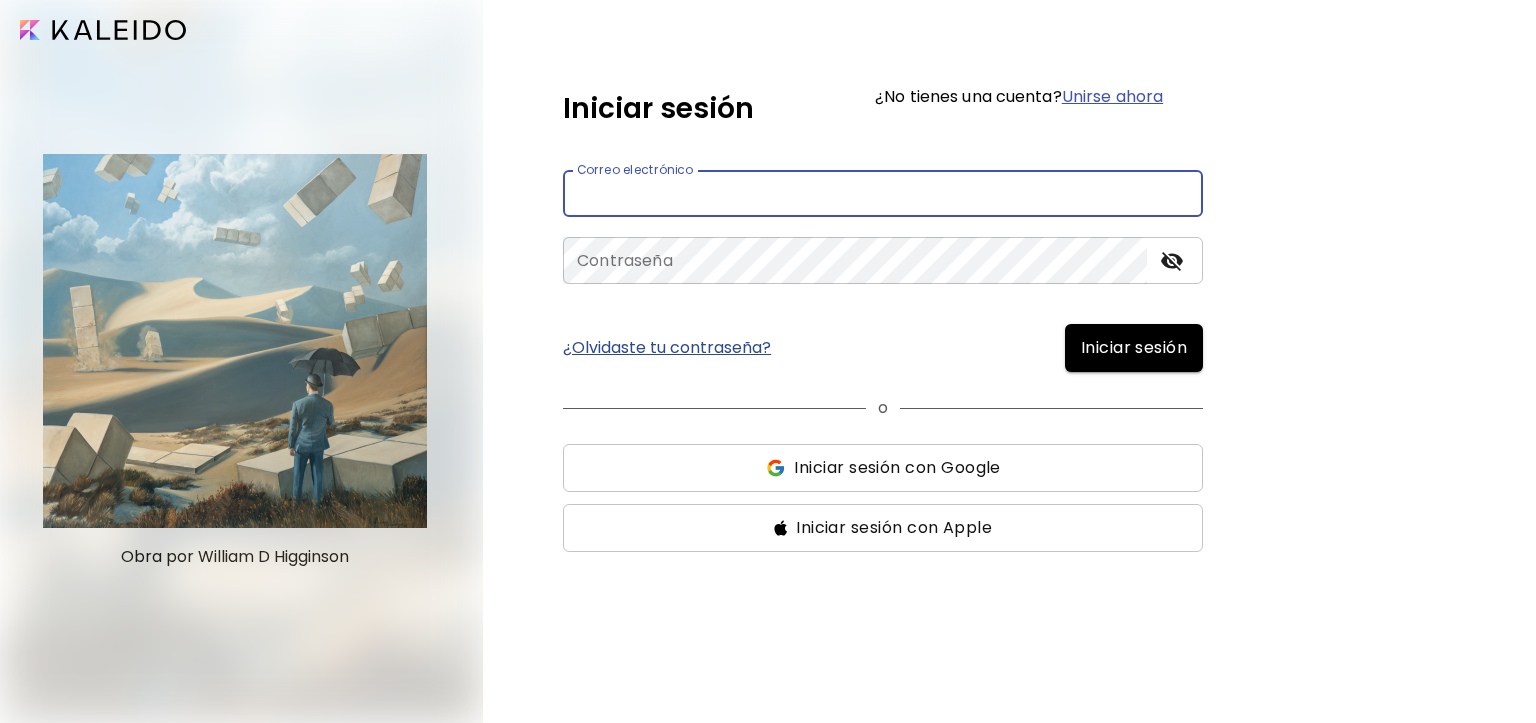 type on "**********" 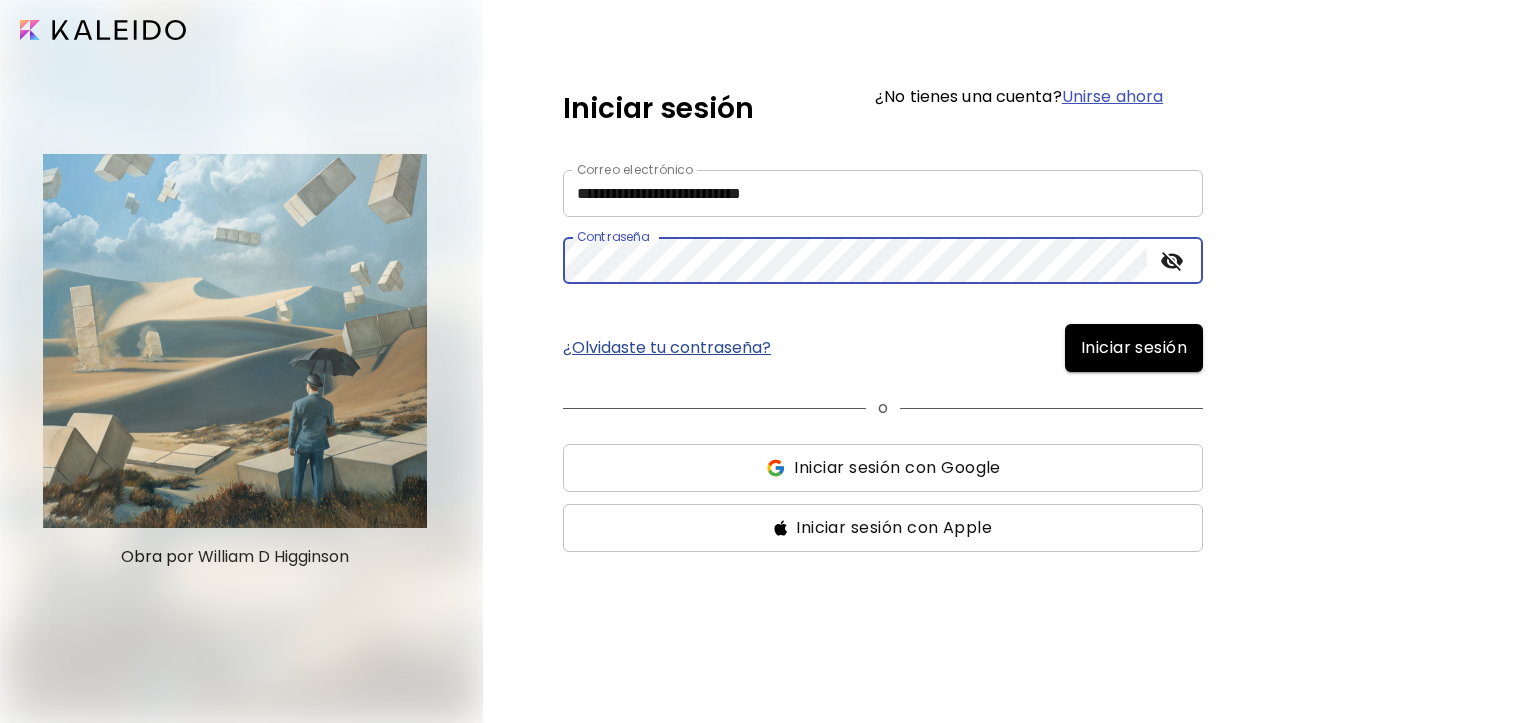 click 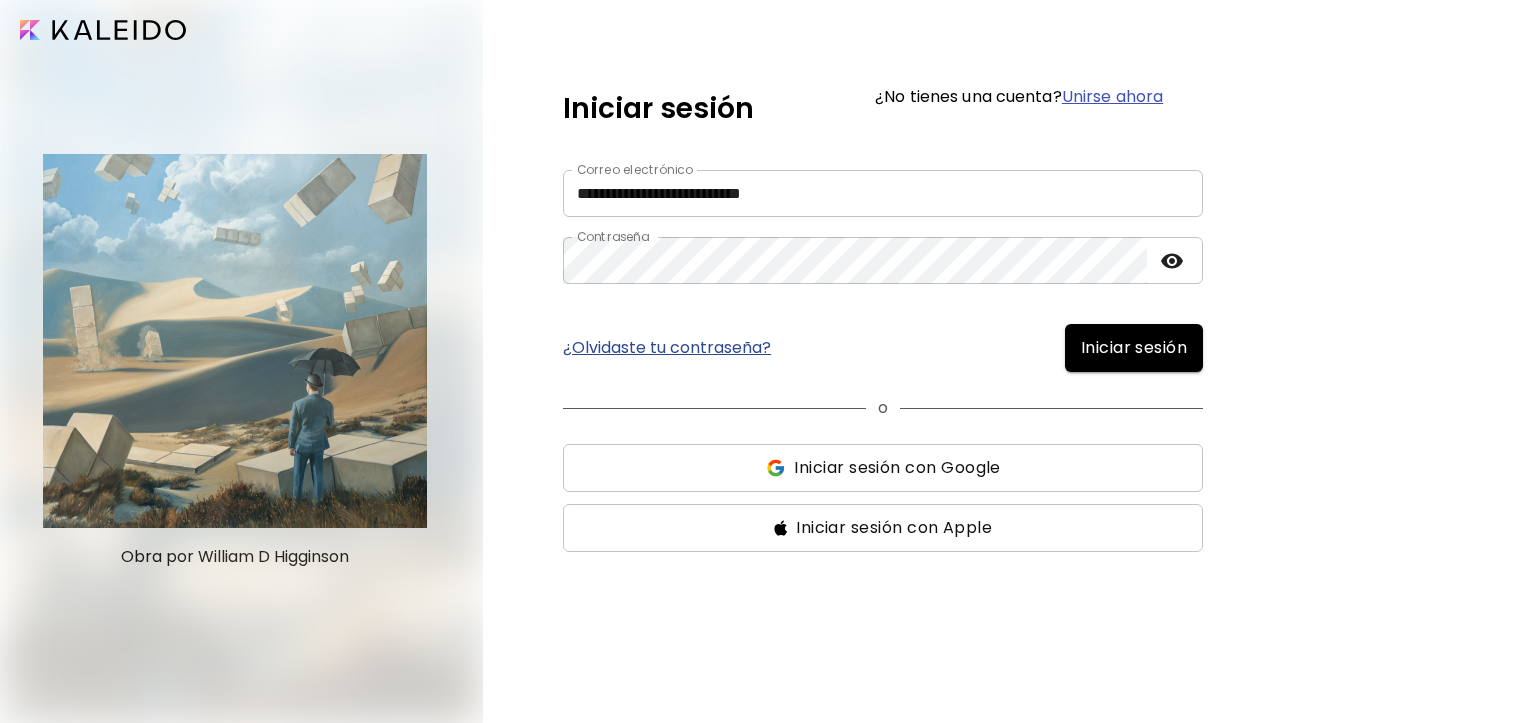click on "Iniciar sesión" at bounding box center [1134, 348] 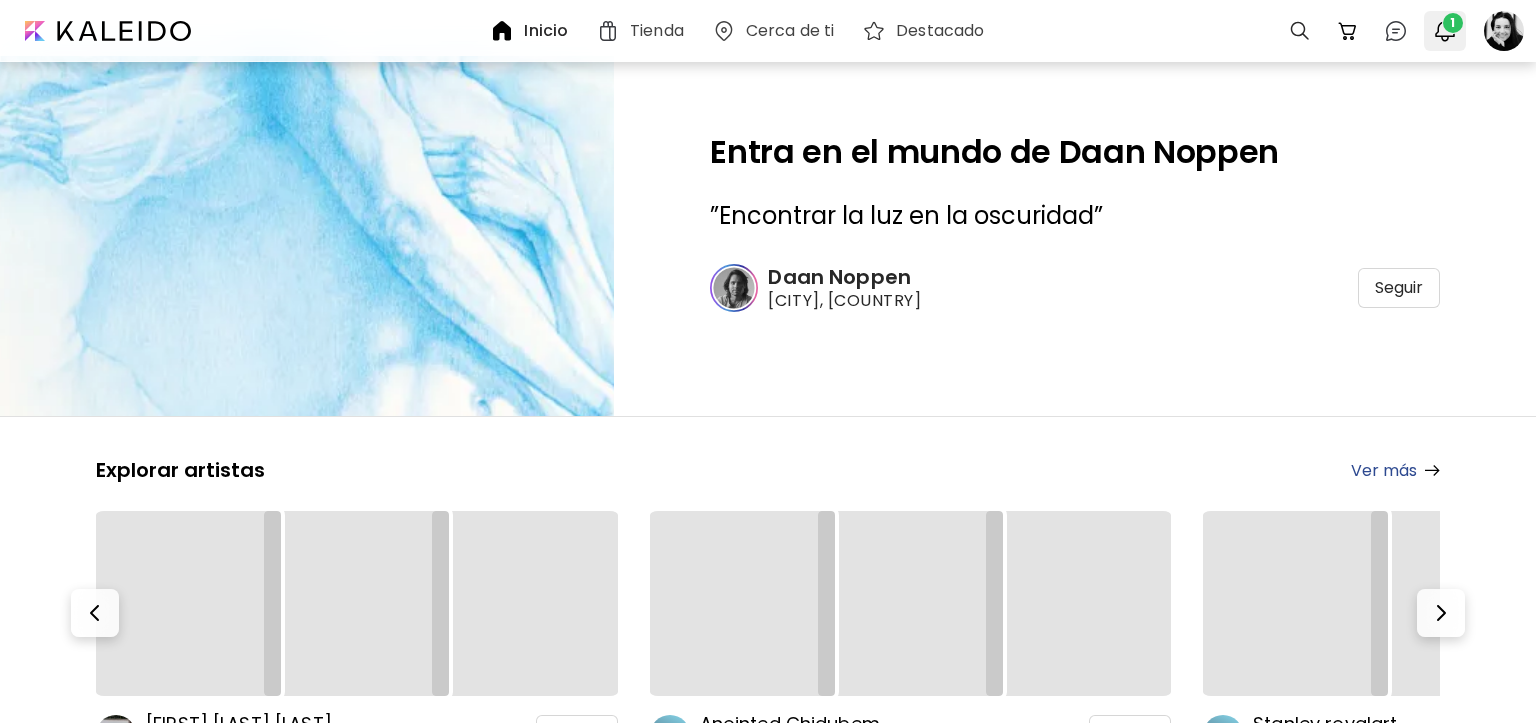 click on "1" at bounding box center (1453, 23) 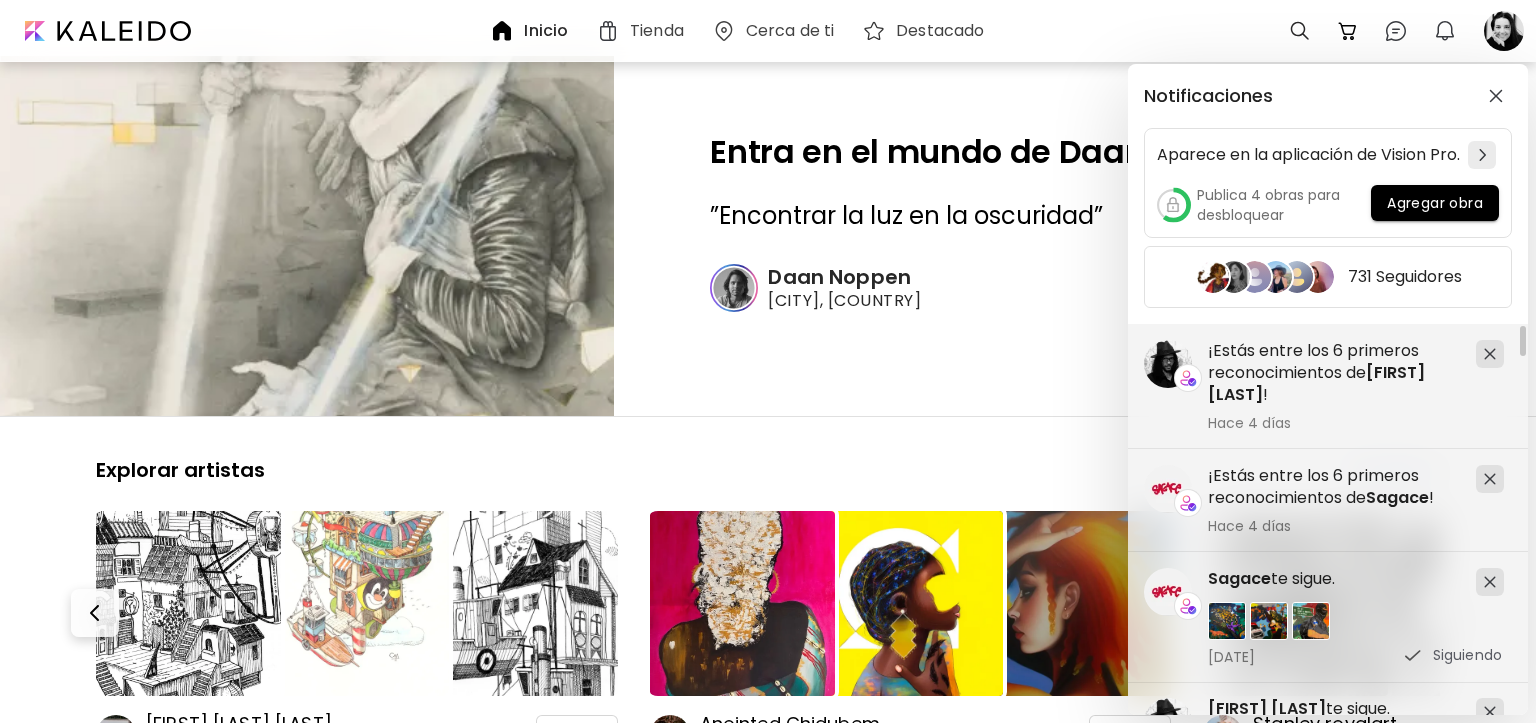 click on "Notificaciones Aparece en la aplicación de Vision Pro. Publica 4 obras para desbloquear Agregar obra 731 Seguidores ¡Estás entre los 6 primeros reconocimientos de Sagace ! Hace 4 días [FIRST] [LAST] te sigue. 2 de junio de 2025 Siguiendo [FIRST] [LAST] y 23 otros han agregado Dancer#11 a favoritos 2 de junio de 2025 [FIRST] [LAST] y 18 otros han agregado Dancer #14 a favoritos 2 de junio de 2025 [FIRST] [LAST] y 11 otros han agregado Dancer #4 a favoritos 2 de junio de 2025 Sagace te sigue. 9 de junio de 2025 Siguiendo ¡Estás entre los 6 primeros reconocimientos de [FIRST] [LAST] ! Hace 4 días" at bounding box center (768, 361) 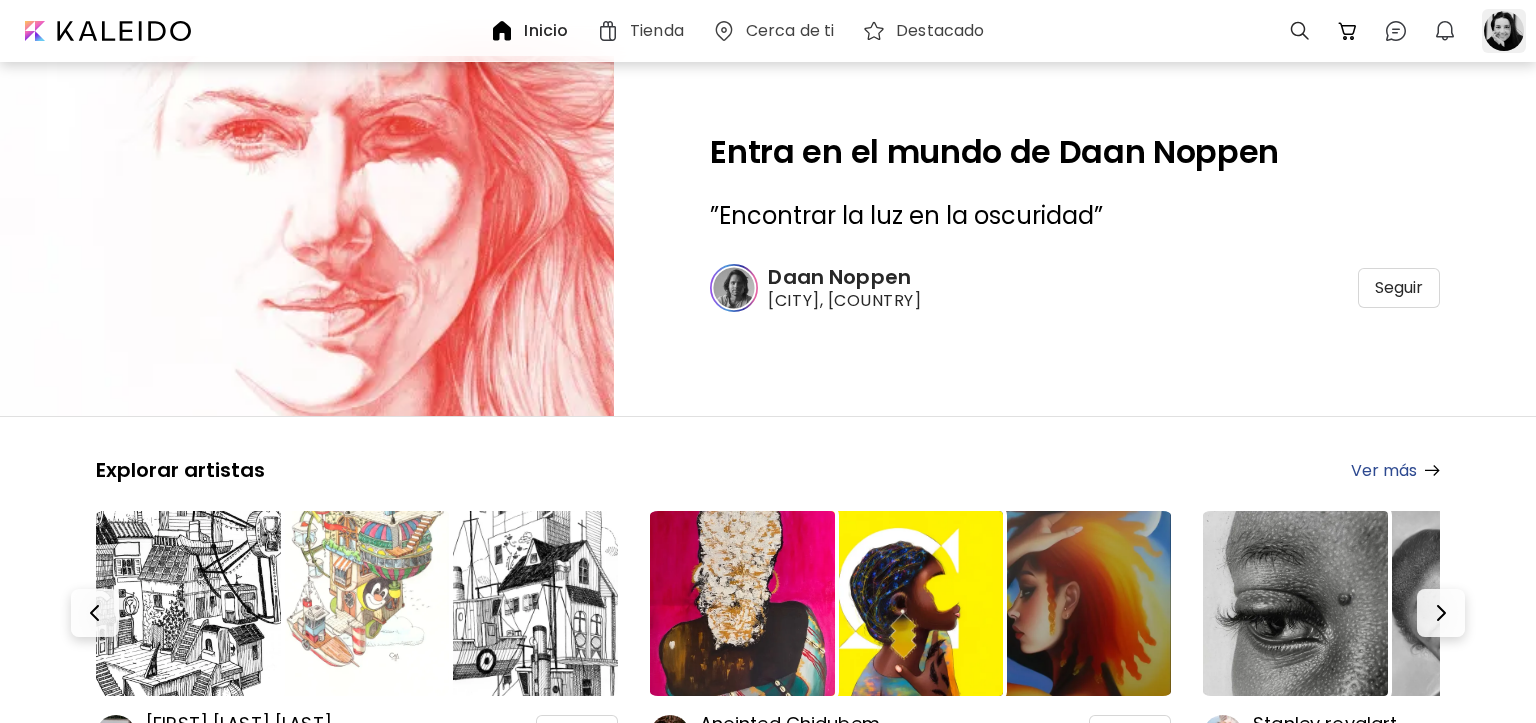 click at bounding box center [1504, 31] 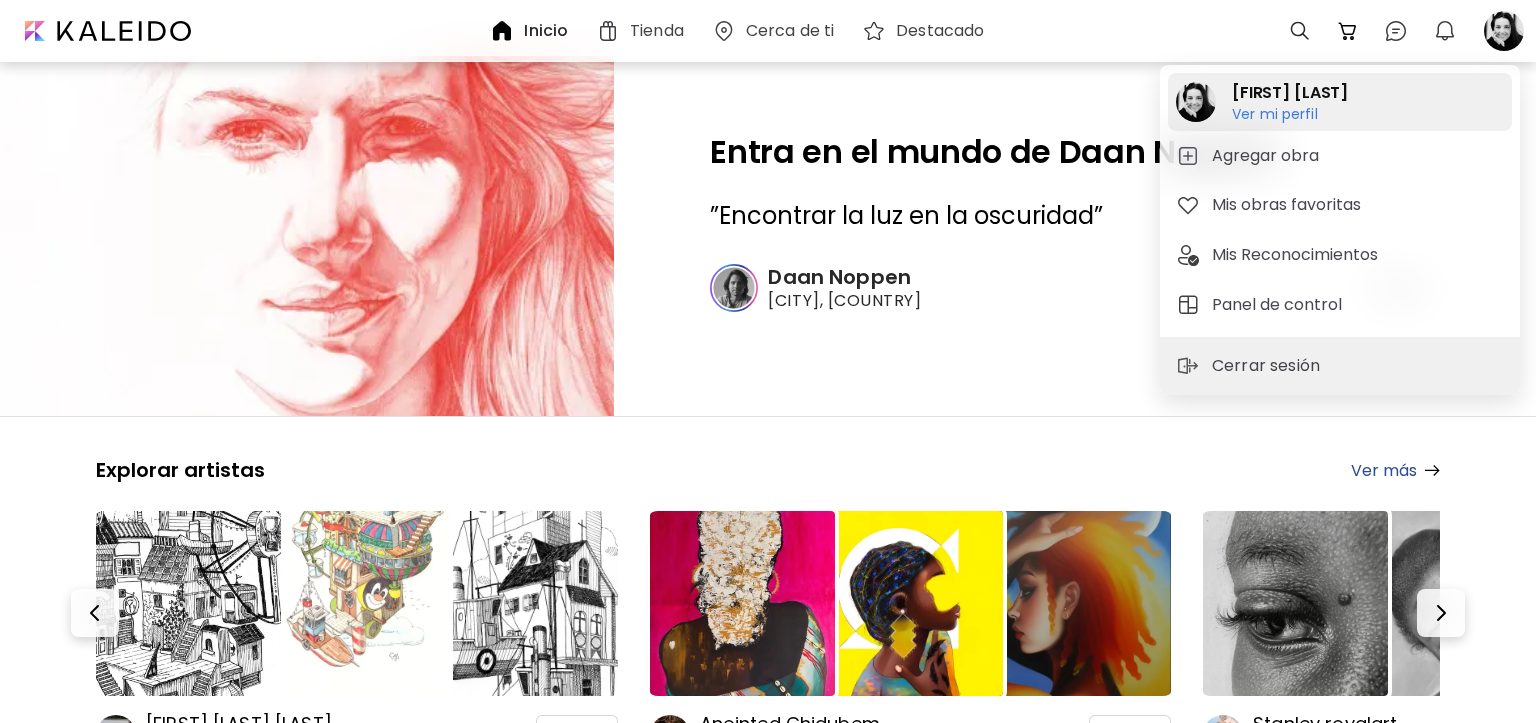 click on "Ver mi perfil" at bounding box center [1290, 114] 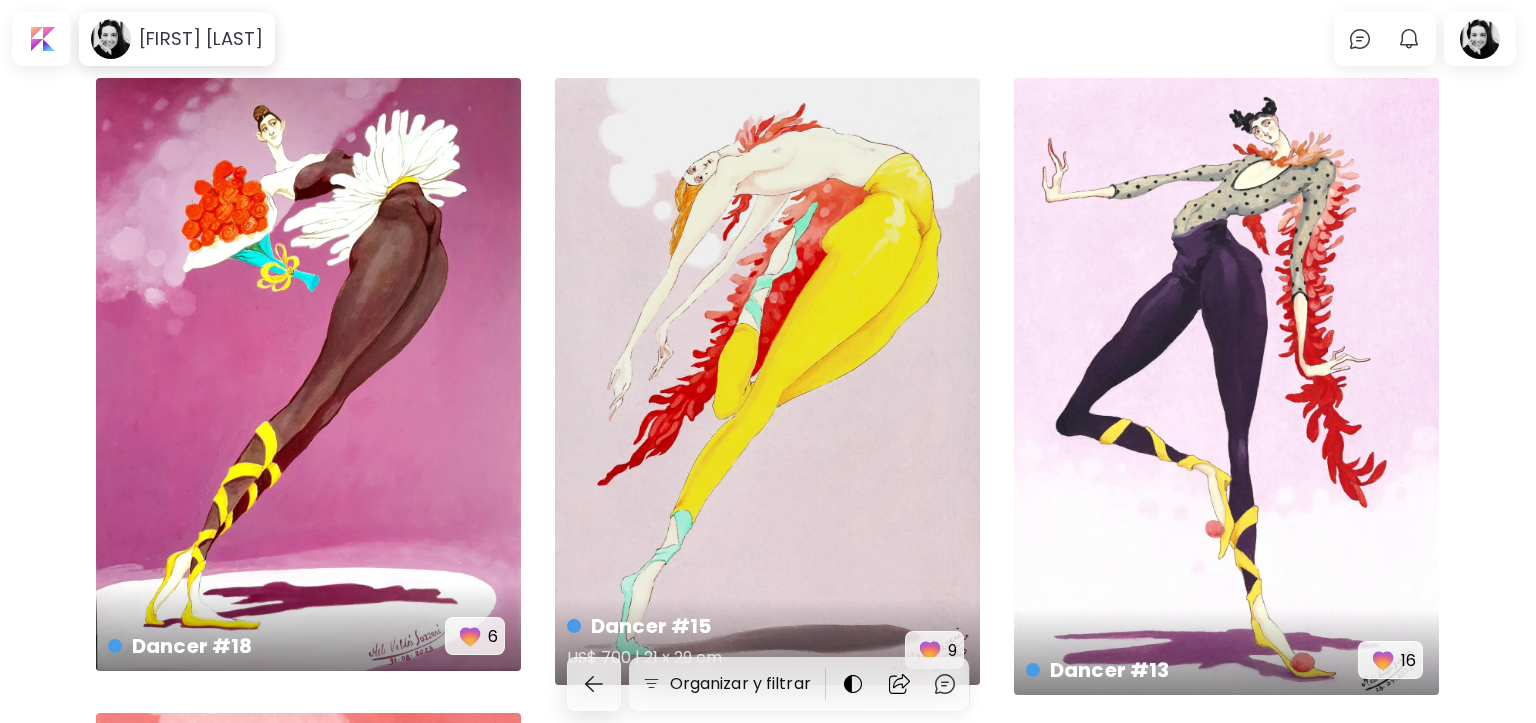scroll, scrollTop: 200, scrollLeft: 0, axis: vertical 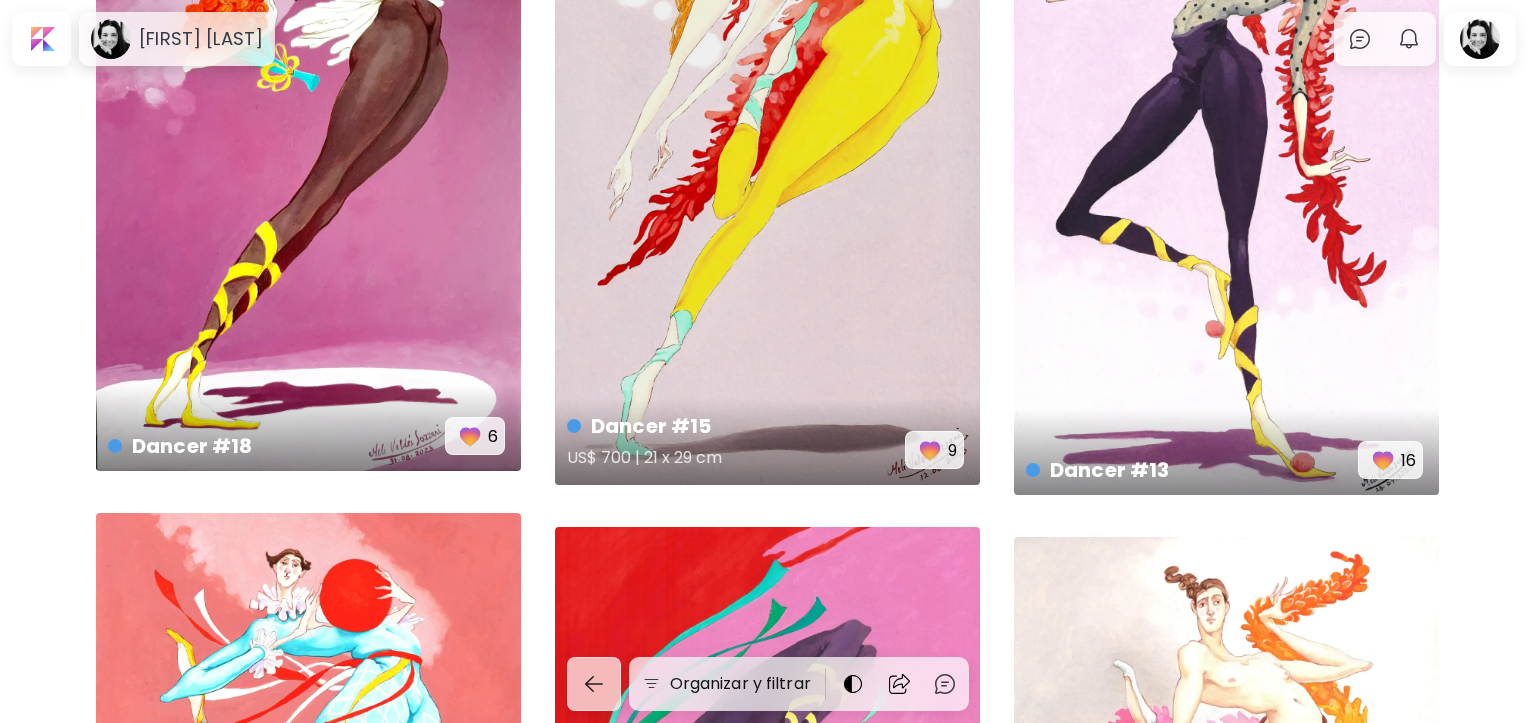 click on "Dancer #15 US$ 700  |  21 x 29 cm 9" at bounding box center [767, 181] 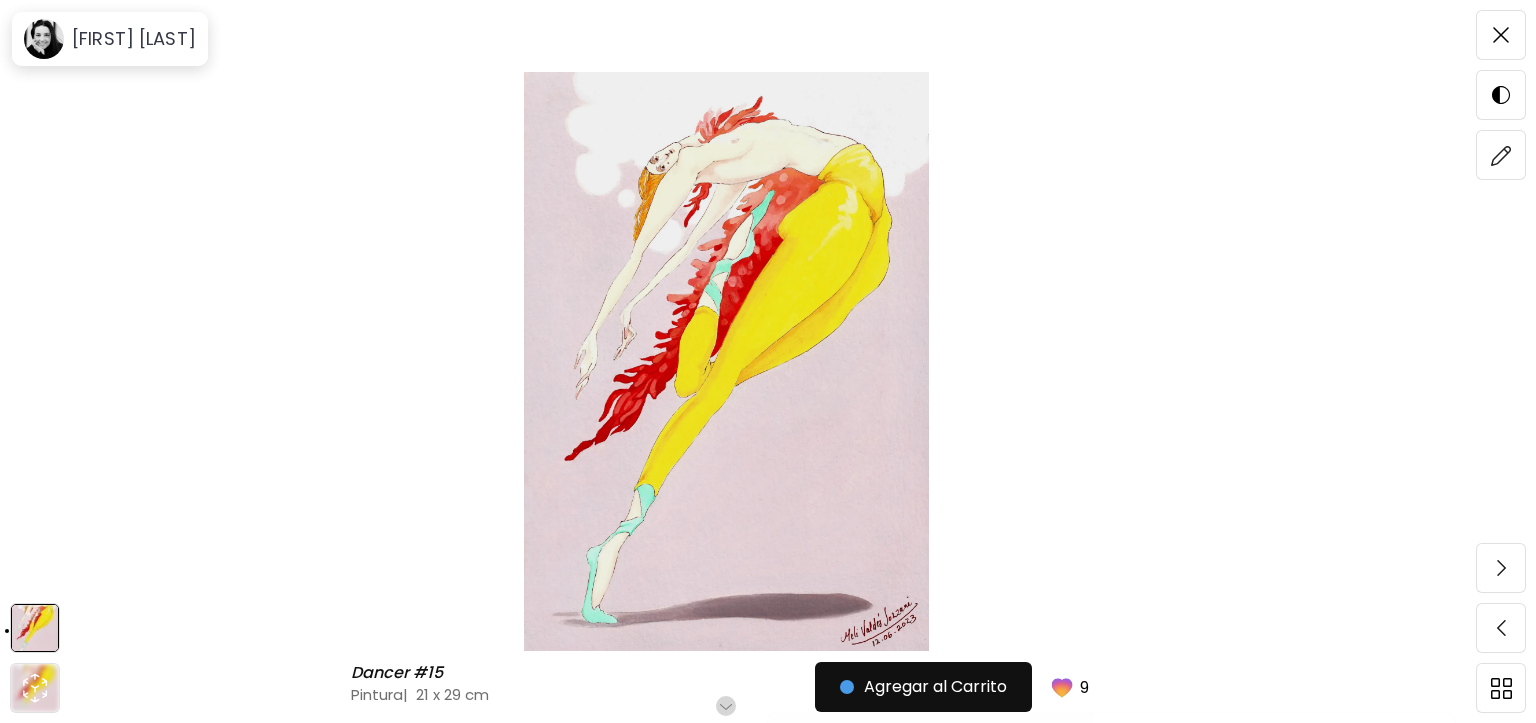 scroll, scrollTop: 200, scrollLeft: 0, axis: vertical 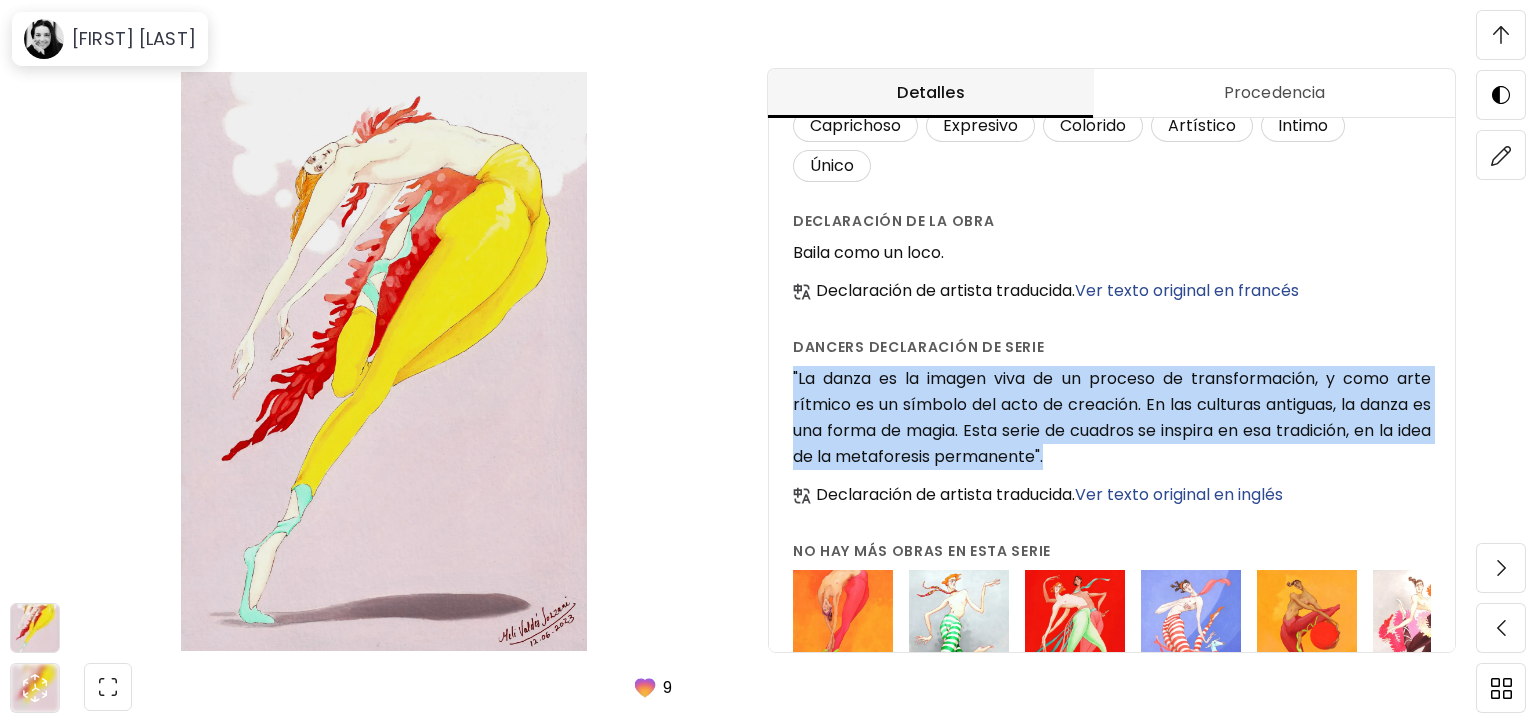 drag, startPoint x: 794, startPoint y: 378, endPoint x: 1094, endPoint y: 449, distance: 308.2872 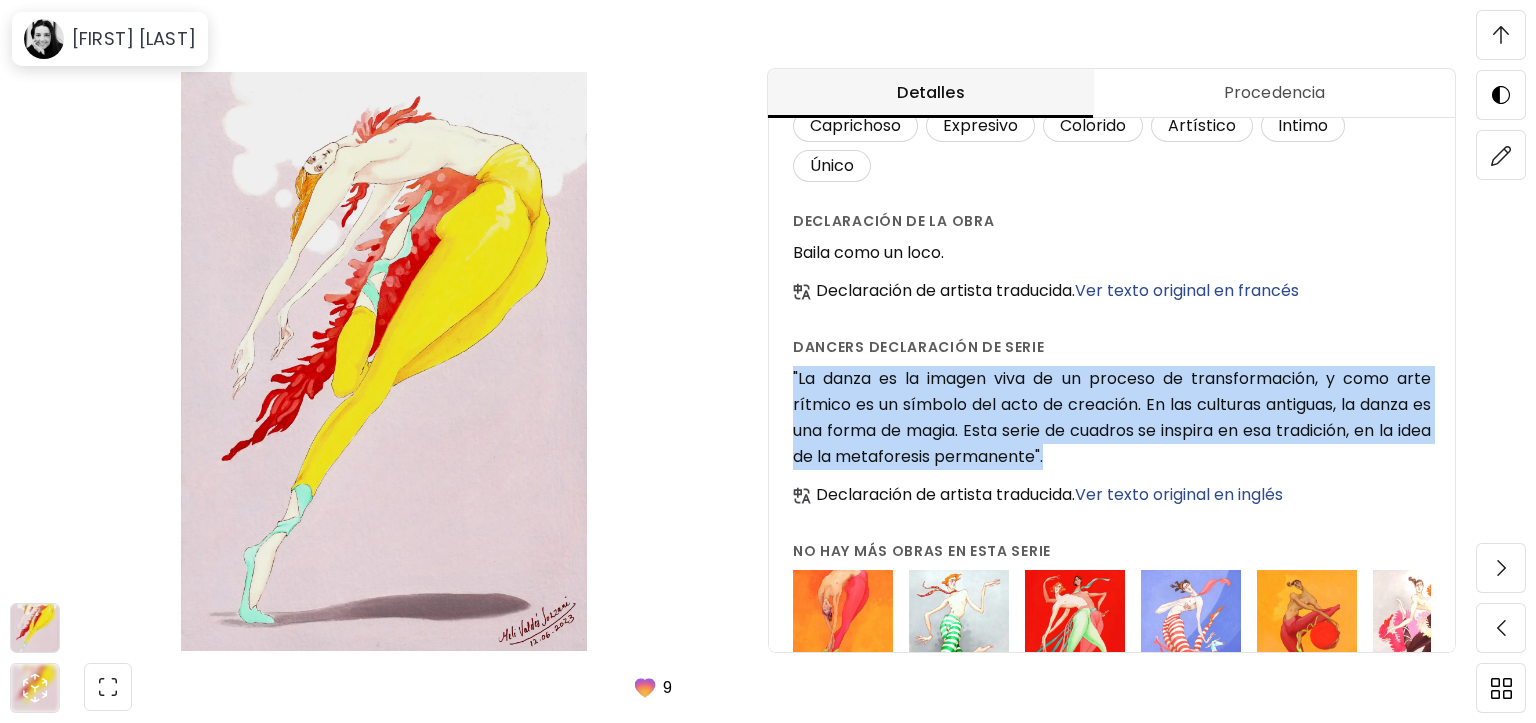 copy on ""La danza es la imagen viva de un proceso de transformación, y como arte rítmico es un símbolo del acto de creación. En las culturas antiguas, la danza es una forma de magia. Esta serie de cuadros se inspira en esa tradición, en la idea de la metaforesis permanente"." 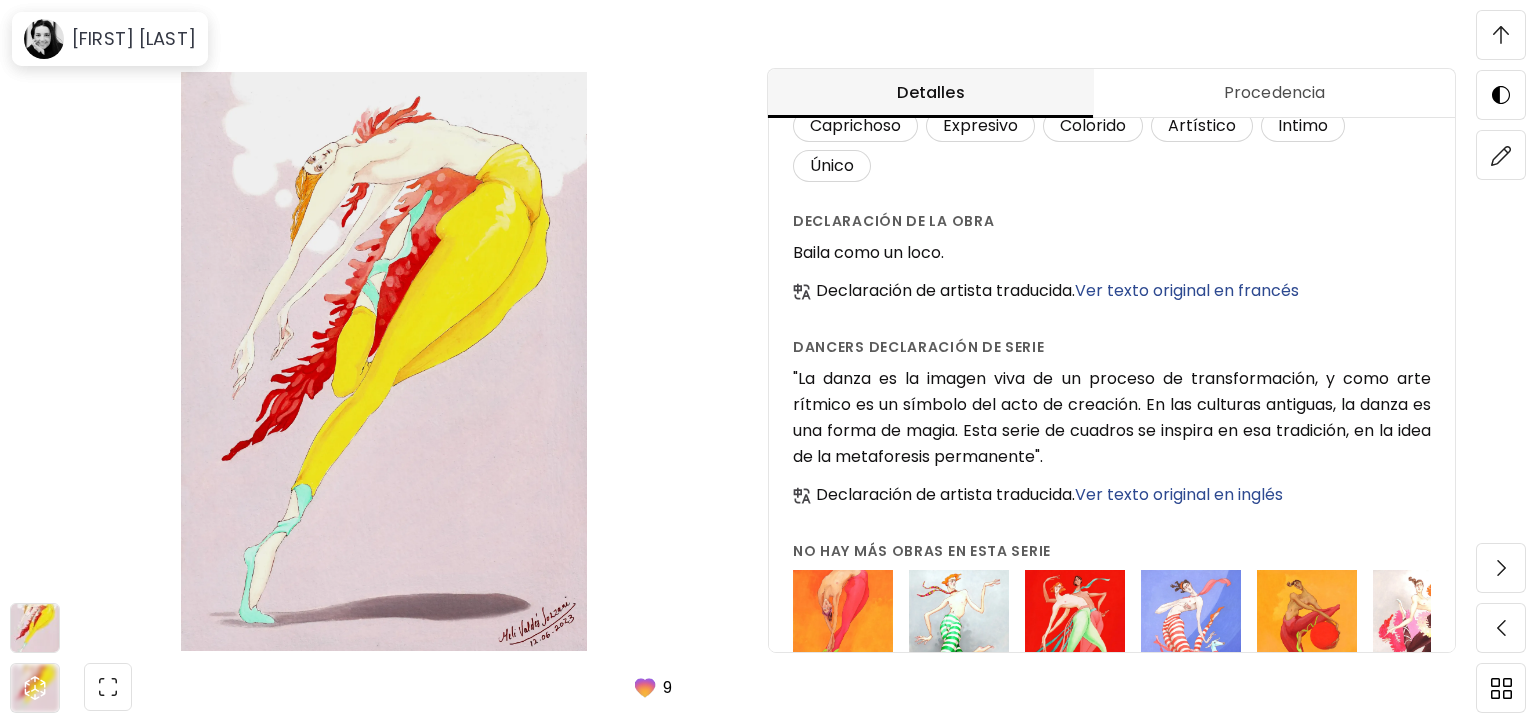 click on "Ver texto original en inglés" at bounding box center [1179, 494] 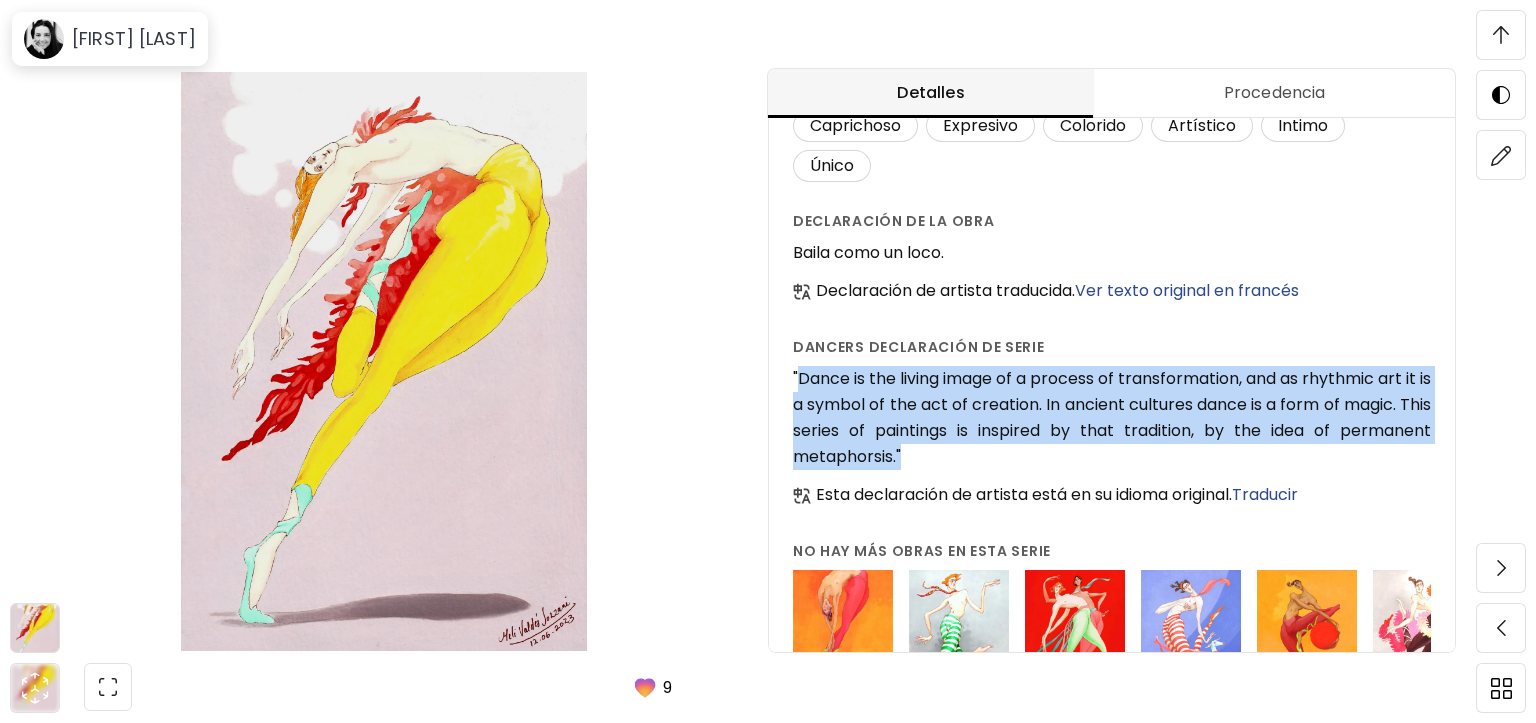 drag, startPoint x: 796, startPoint y: 373, endPoint x: 915, endPoint y: 446, distance: 139.60658 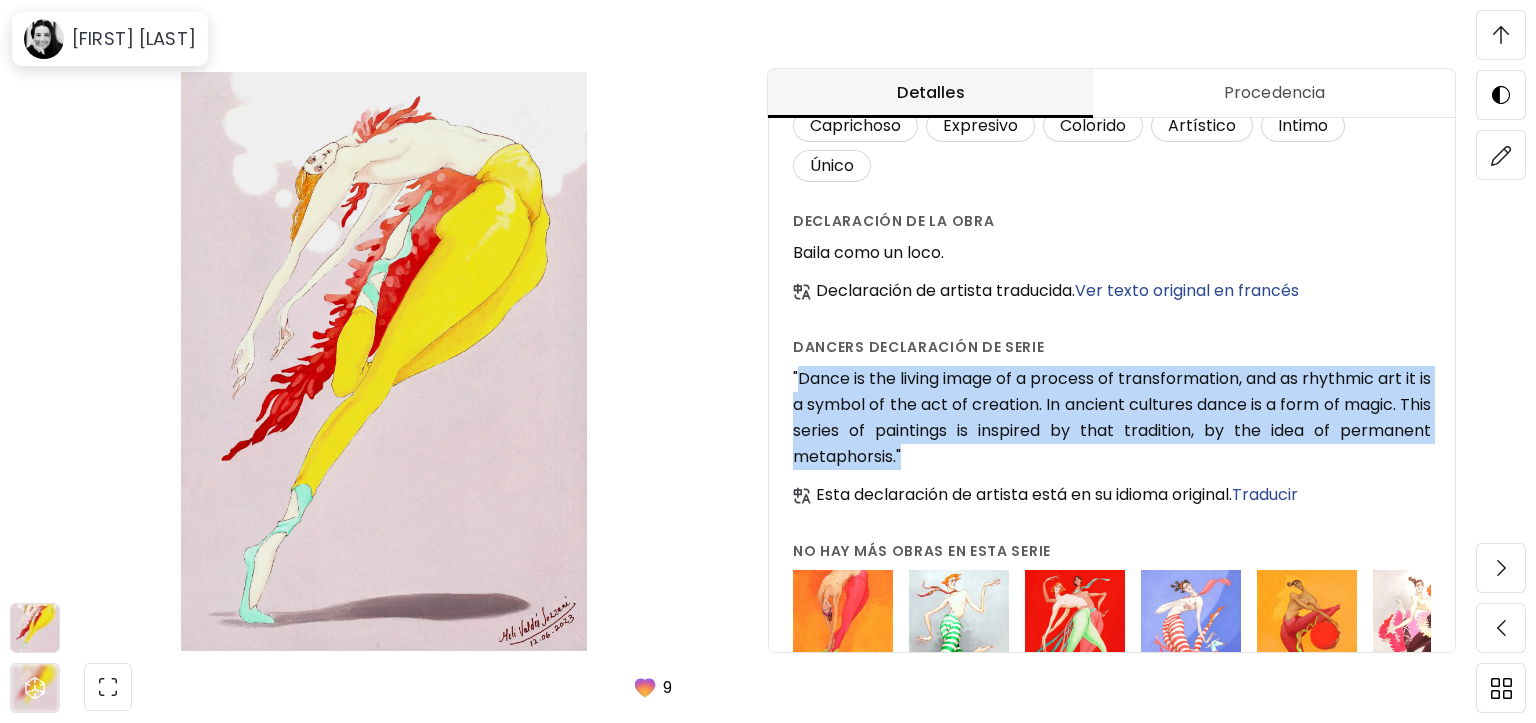 click on "Dancers declaración de serie "Dance is the living image of a process of transformation, and as rhythmic art it is a symbol of the act of creation. In ancient cultures dance is a form of magic. This series of paintings is inspired by that tradition, by the idea of permanent metaphorsis." Esta declaración de artista está en su idioma original.  Traducir" at bounding box center (1112, 422) 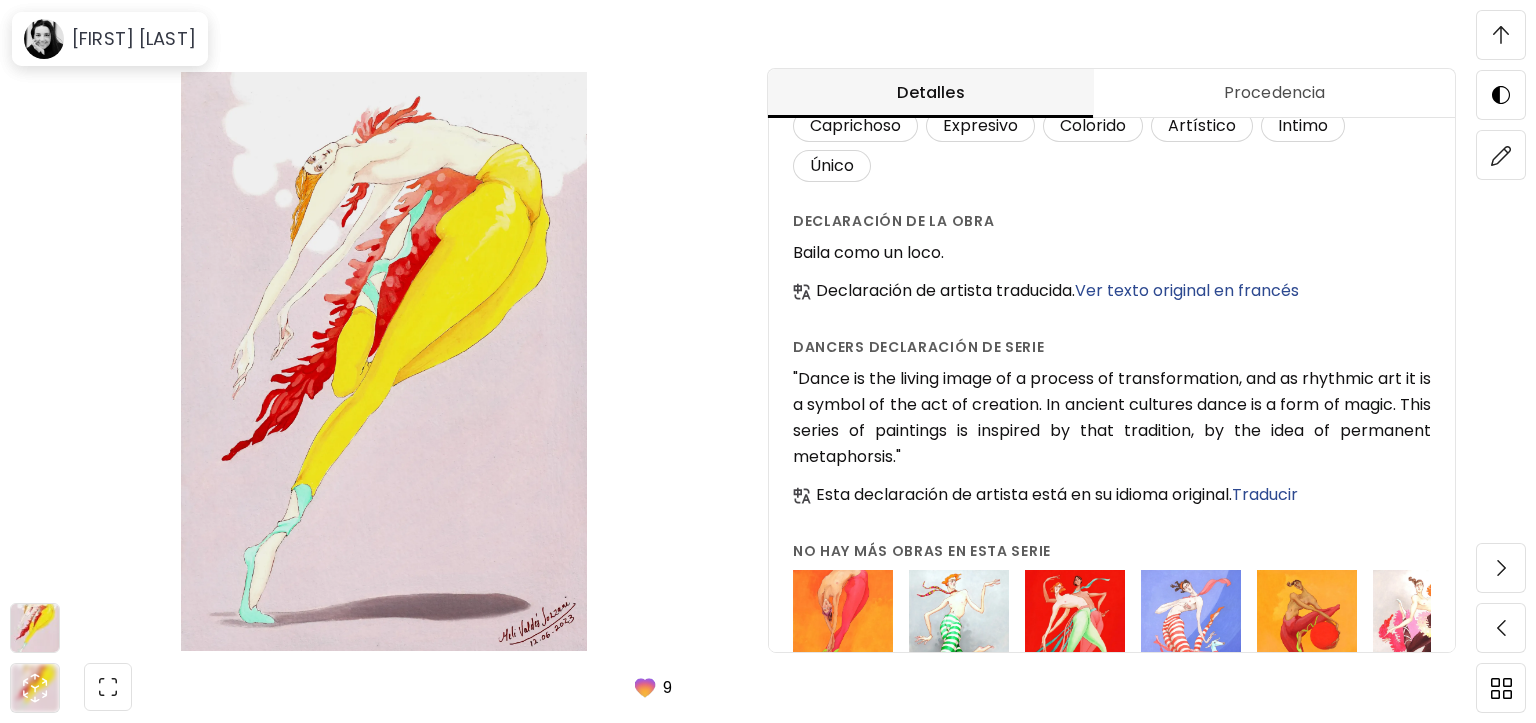 click on ""Dance is the living image of a process of transformation, and as rhythmic art it is a symbol of the act of creation. In ancient cultures dance is a form of magic. This series of paintings is inspired by that tradition, by the idea of permanent metaphorsis."" at bounding box center (1112, 418) 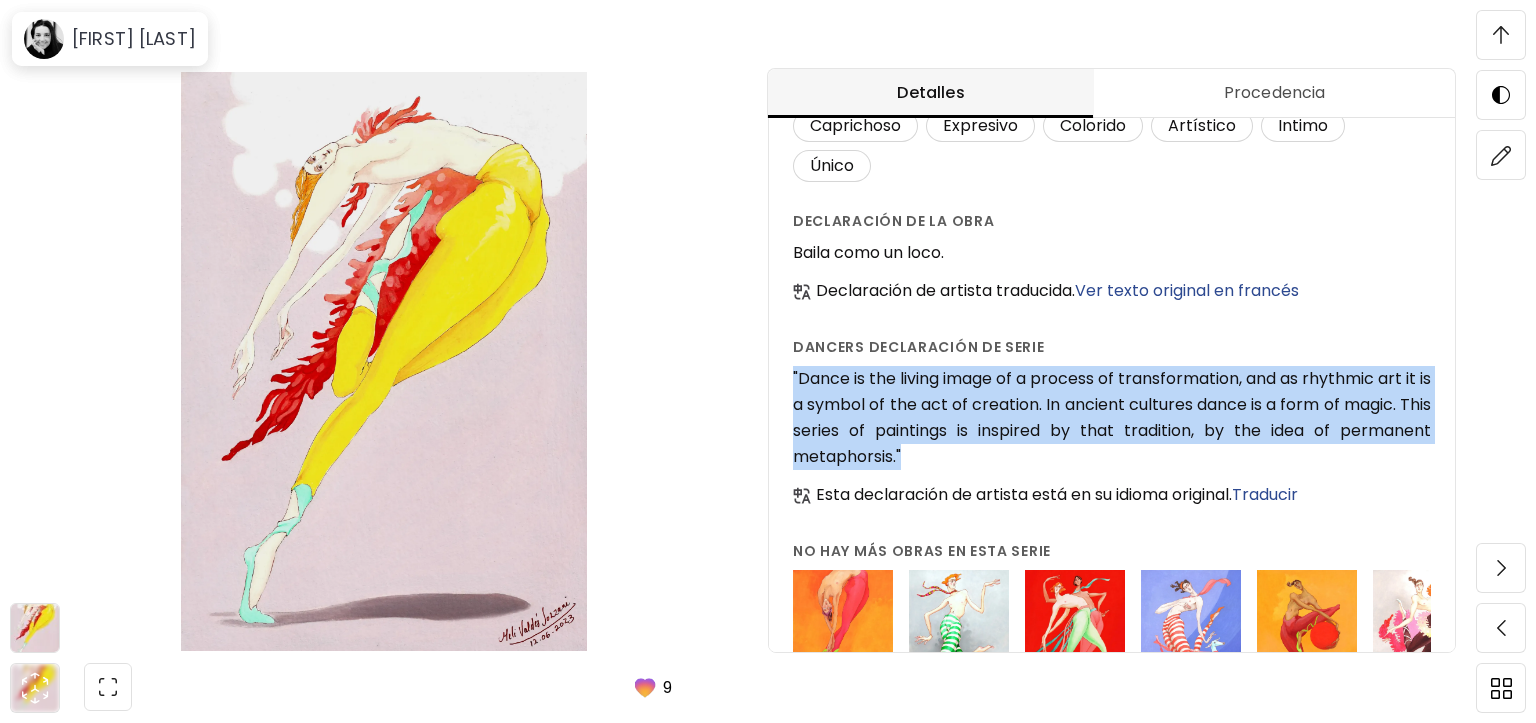 drag, startPoint x: 792, startPoint y: 377, endPoint x: 916, endPoint y: 459, distance: 148.66069 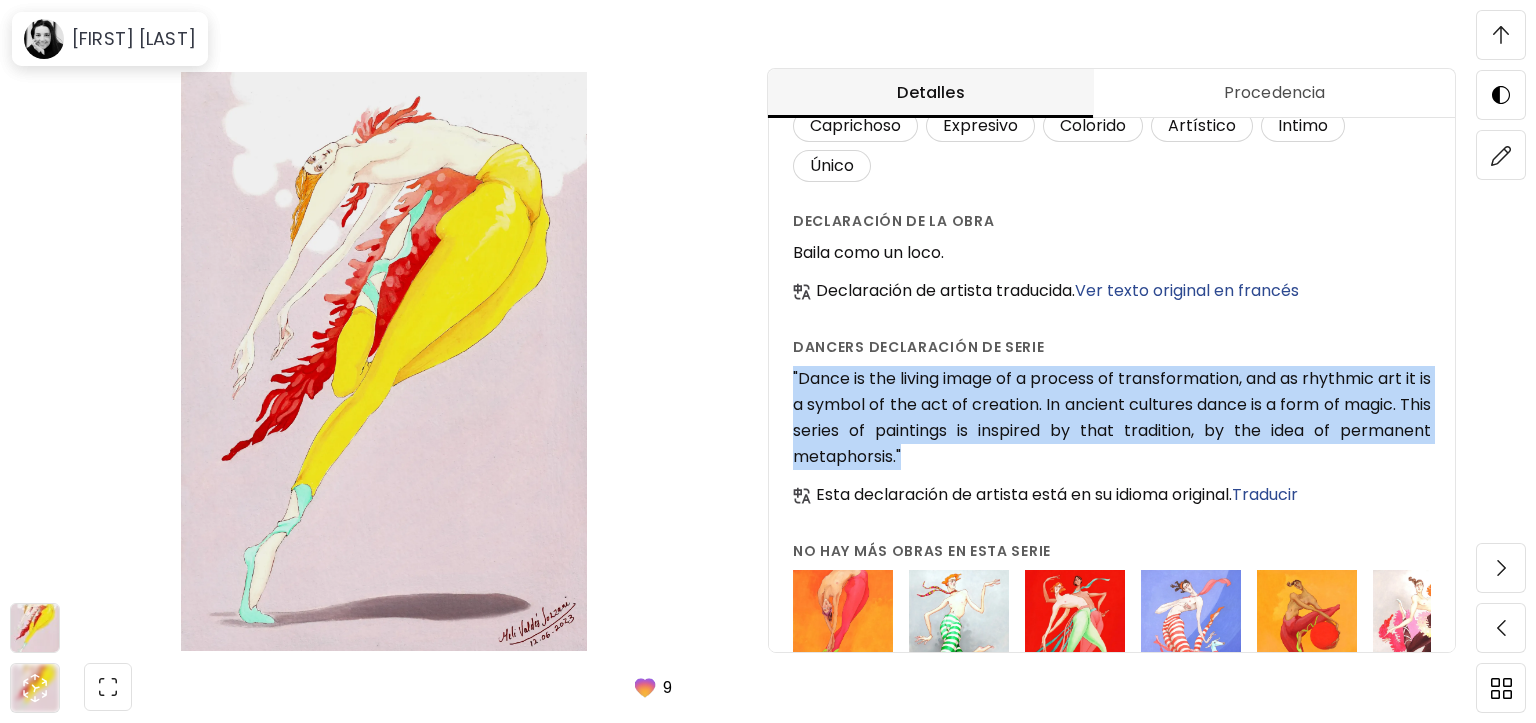 copy on ""Dance is the living image of a process of transformation, and as rhythmic art it is a symbol of the act of creation. In ancient cultures dance is a form of magic. This series of paintings is inspired by that tradition, by the idea of permanent metaphorsis."" 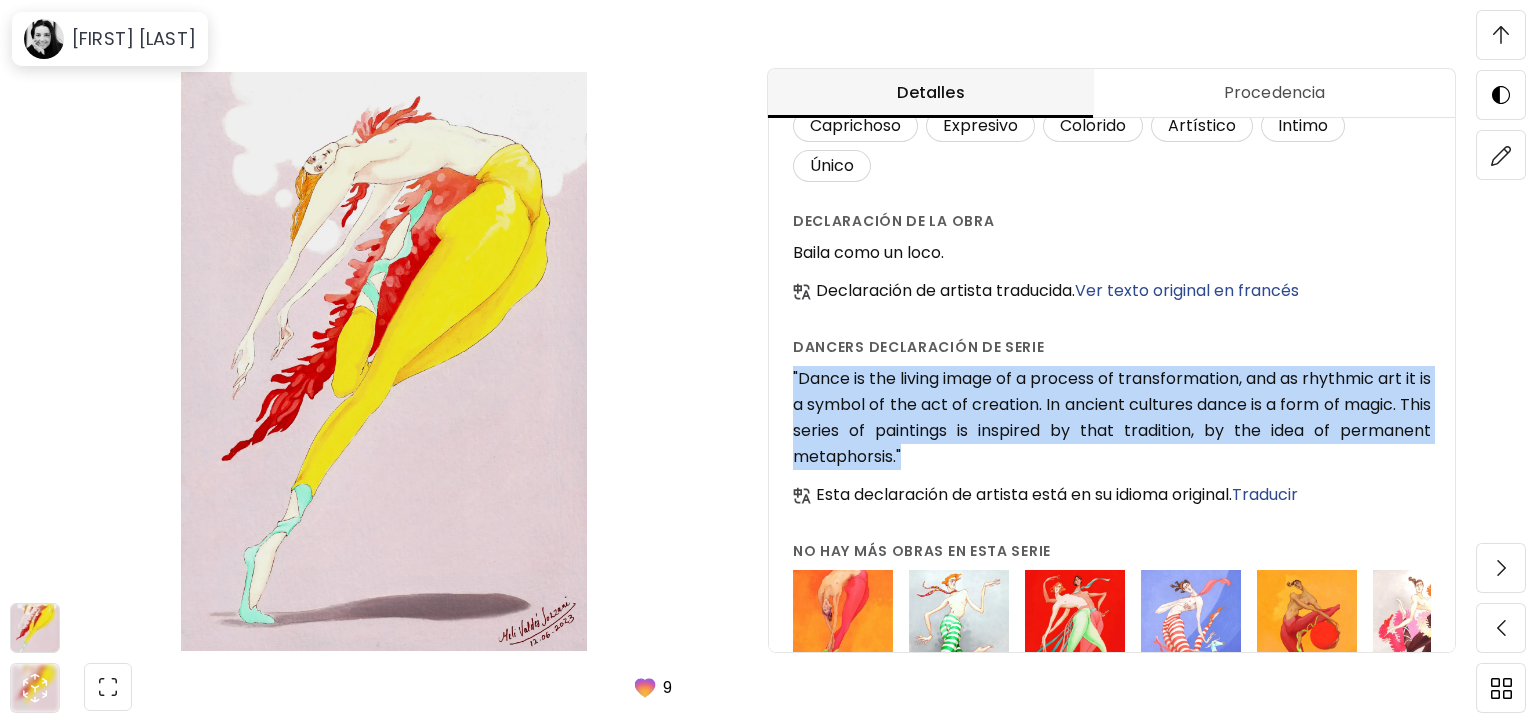 click at bounding box center [1075, 620] 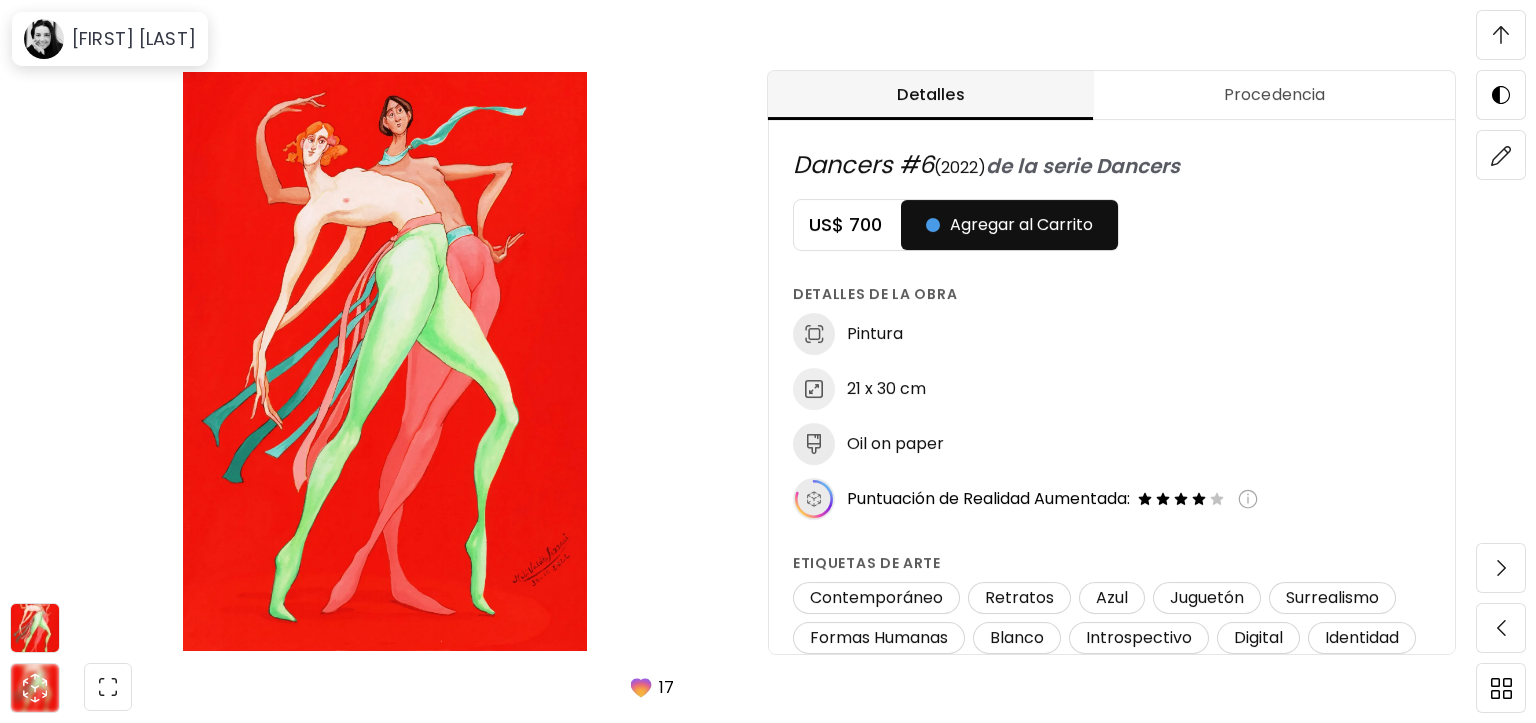 scroll, scrollTop: 1100, scrollLeft: 0, axis: vertical 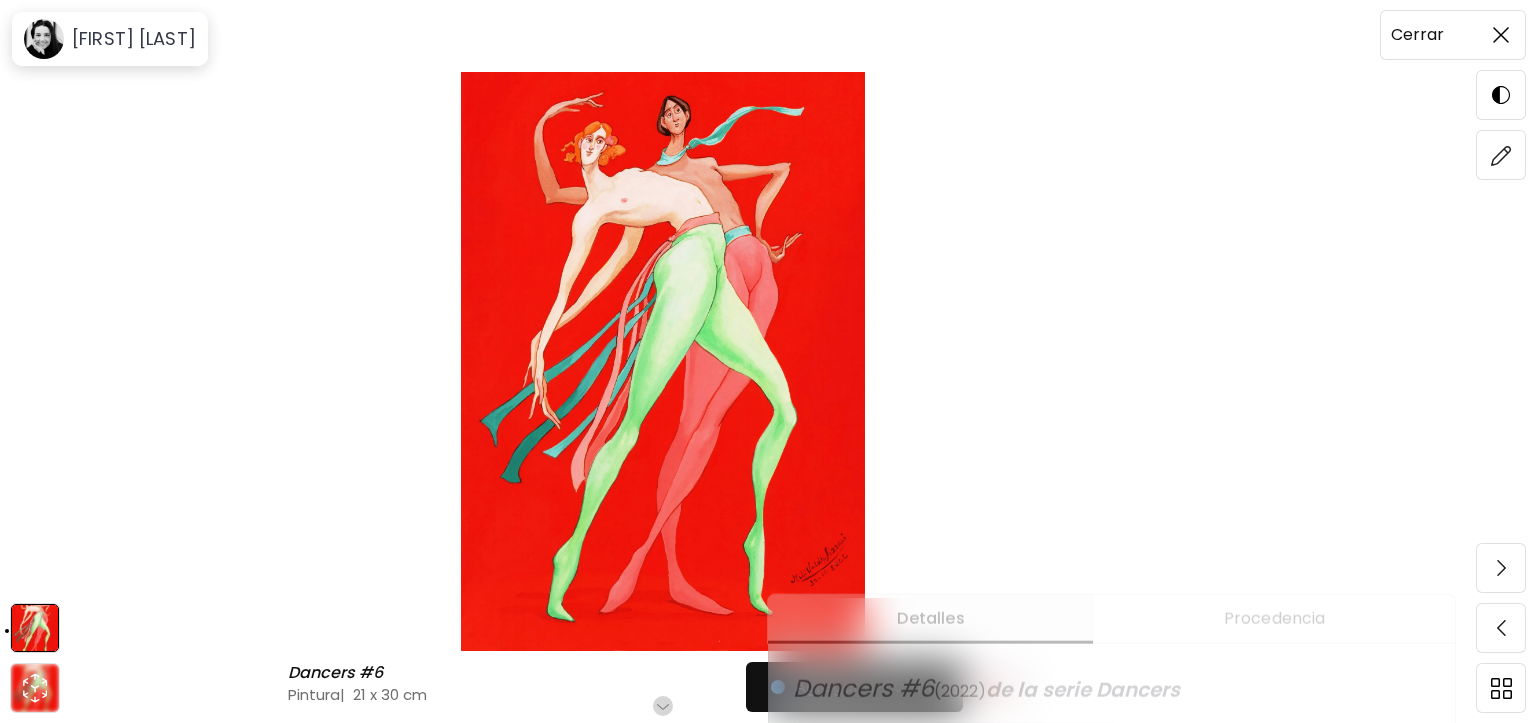click at bounding box center [1501, 35] 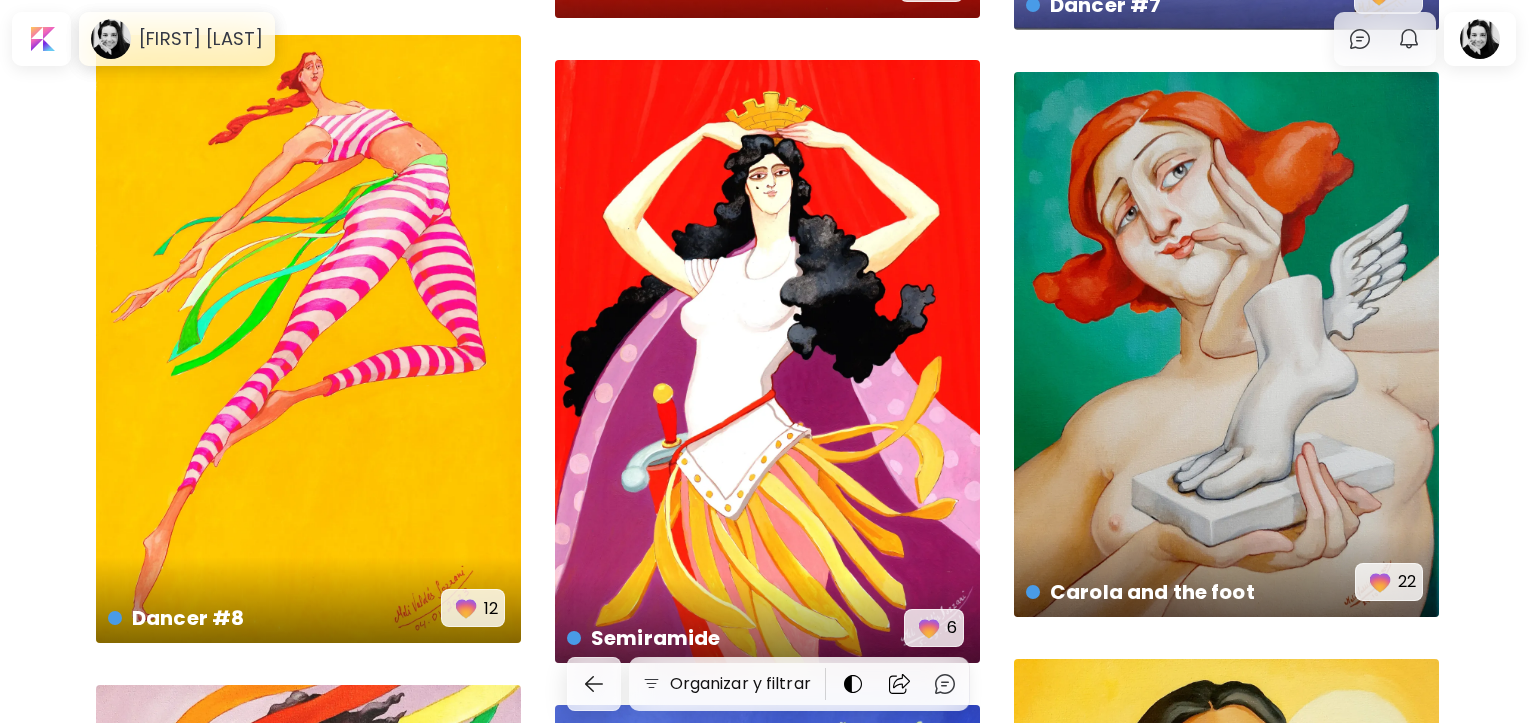 scroll, scrollTop: 2600, scrollLeft: 0, axis: vertical 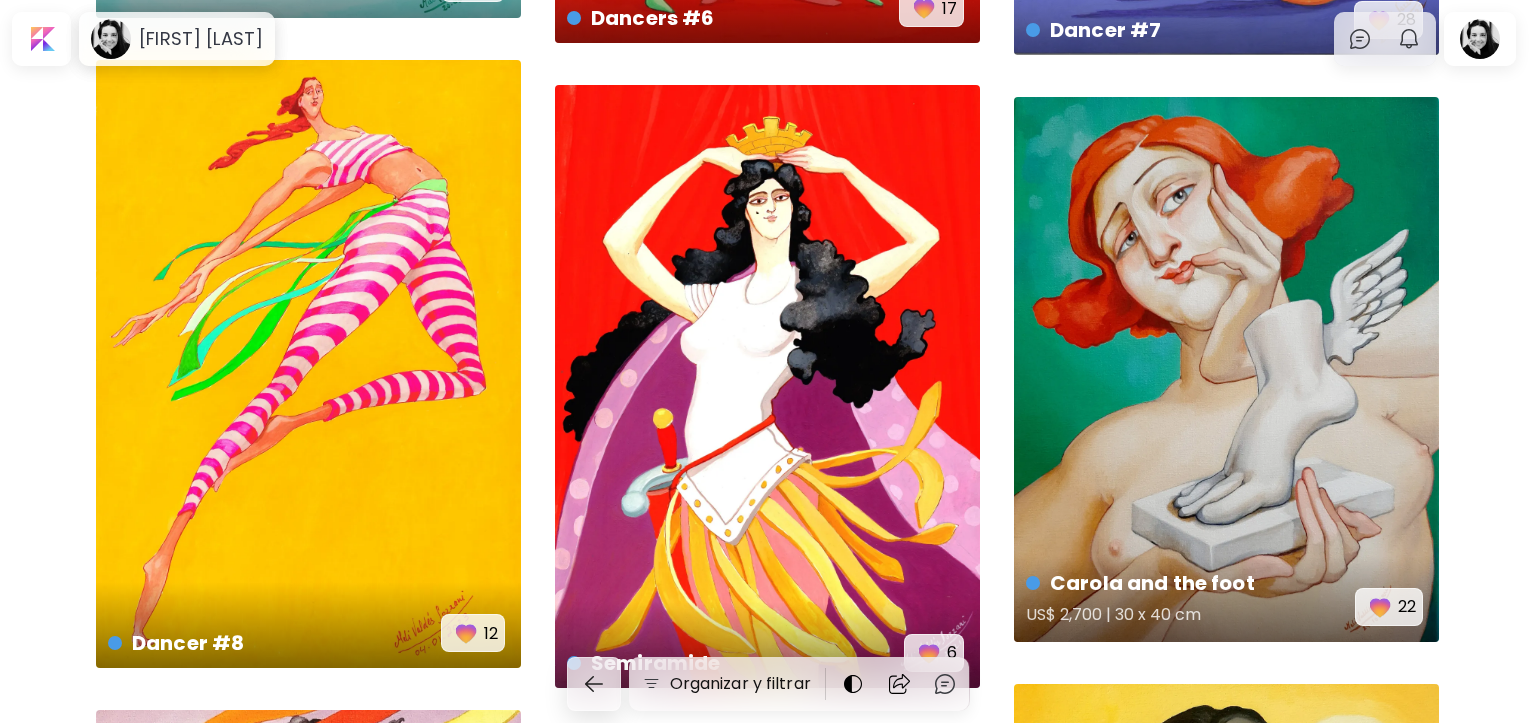 click on "Carola and the foot US$ 2,700  |  30 x 40 cm 22" at bounding box center [1226, 369] 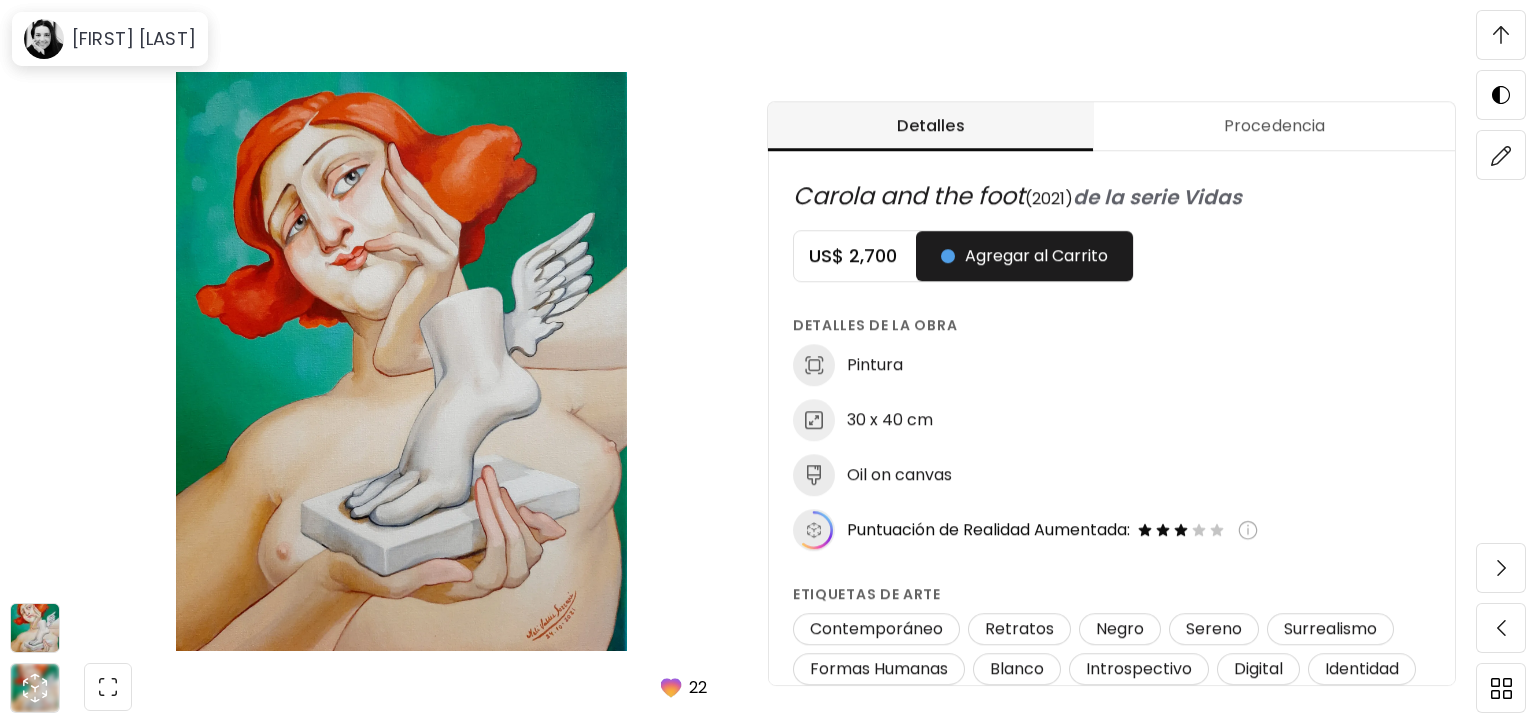 scroll, scrollTop: 1142, scrollLeft: 0, axis: vertical 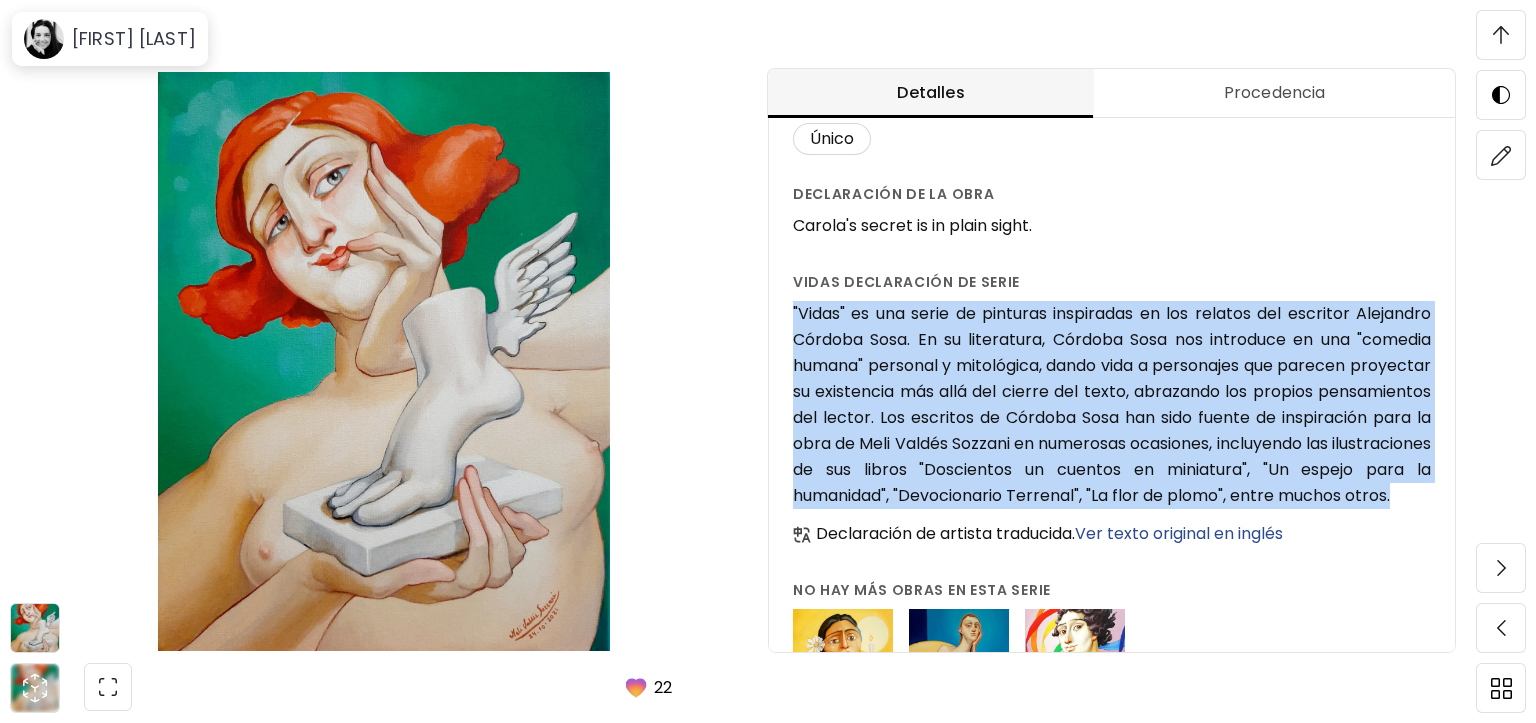 drag, startPoint x: 792, startPoint y: 309, endPoint x: 959, endPoint y: 514, distance: 264.41257 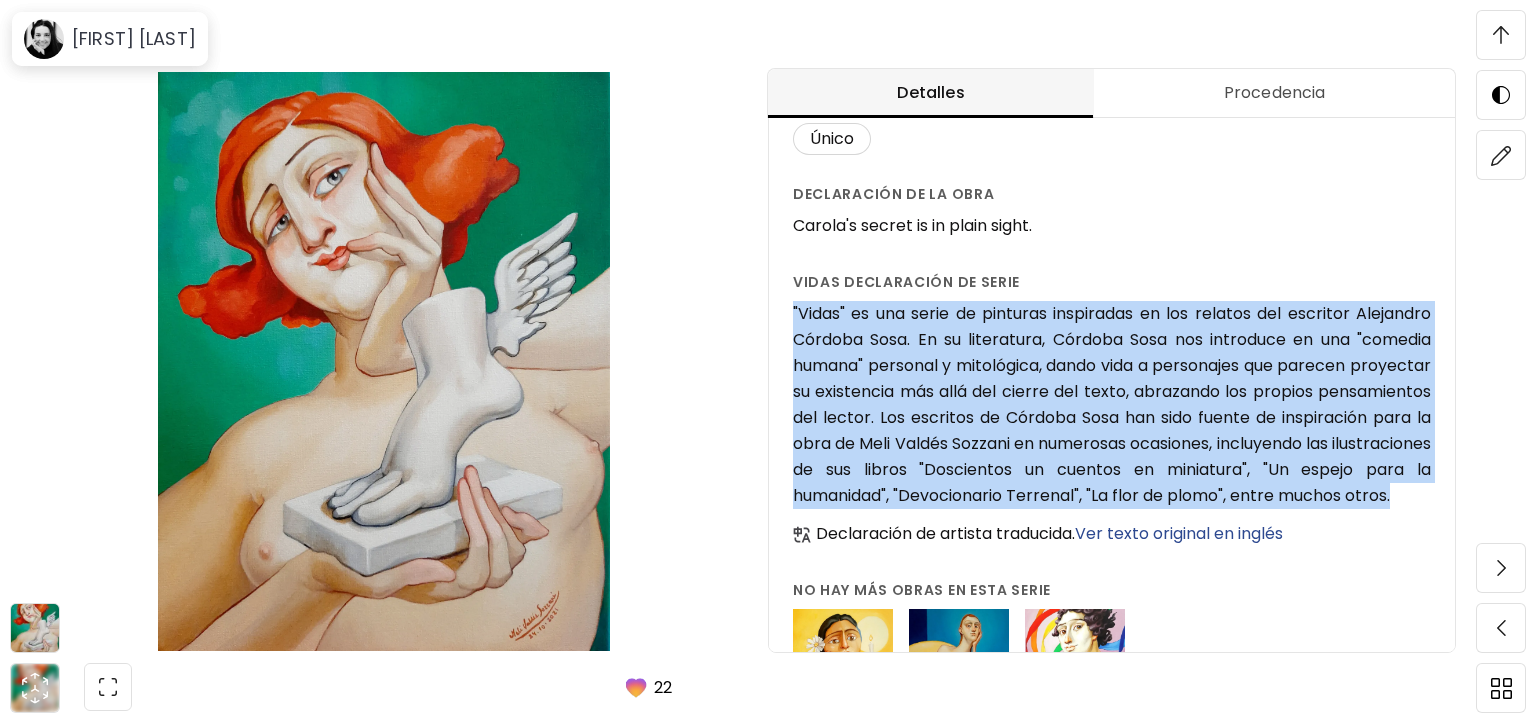 copy on ""Vidas" es una serie de pinturas inspiradas en los relatos del escritor Alejandro Córdoba Sosa. En su literatura, Córdoba Sosa nos introduce en una "comedia humana" personal y mitológica, dando vida a personajes que parecen proyectar su existencia más allá del cierre del texto, abrazando los propios pensamientos del lector.
Los escritos de Córdoba Sosa han sido fuente de inspiración para la obra de Meli Valdés Sozzani en numerosas ocasiones, incluyendo las ilustraciones de sus libros "Doscientos un cuentos en miniatura", "Un espejo para la humanidad", "Devocionario Terrenal", "La flor de plomo", entre muchos otros." 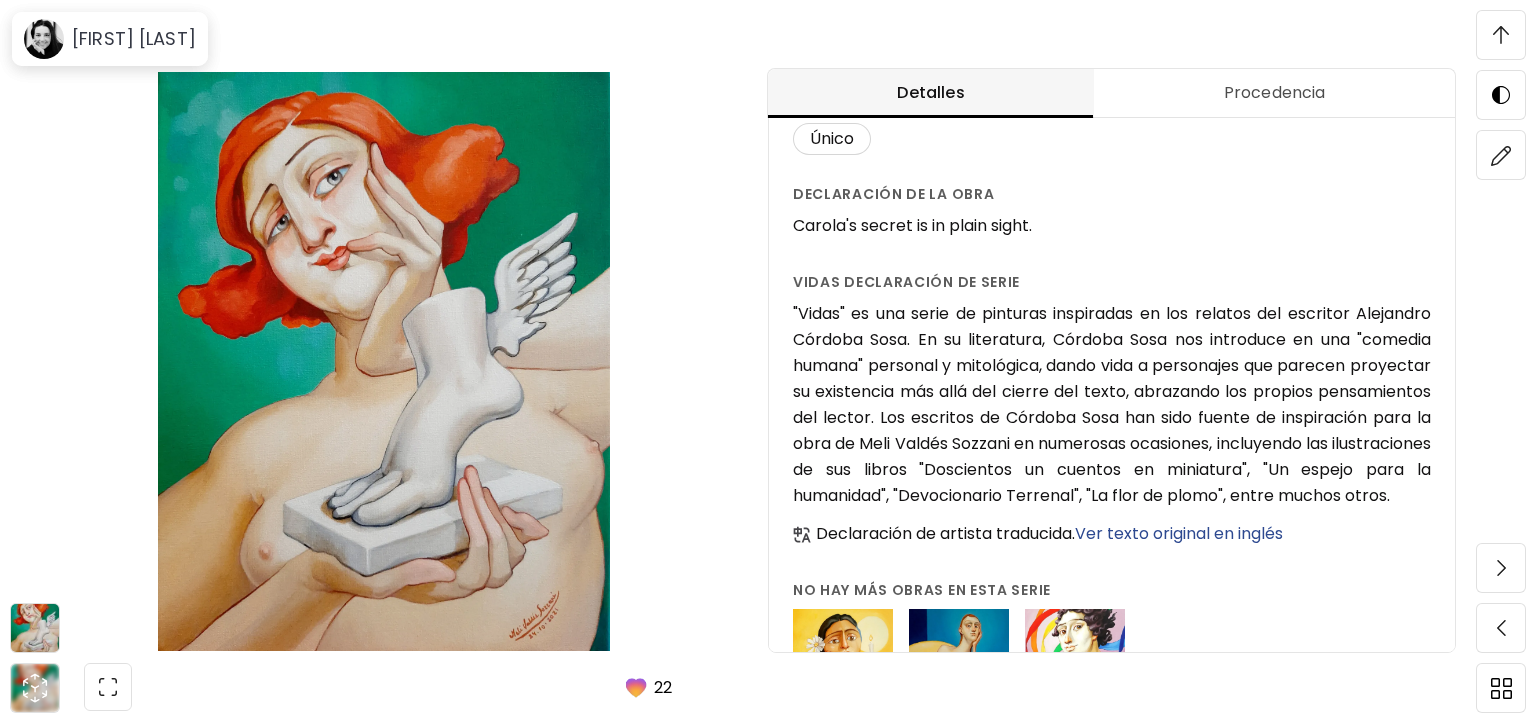 click on "Ver texto original en inglés" at bounding box center (1179, 533) 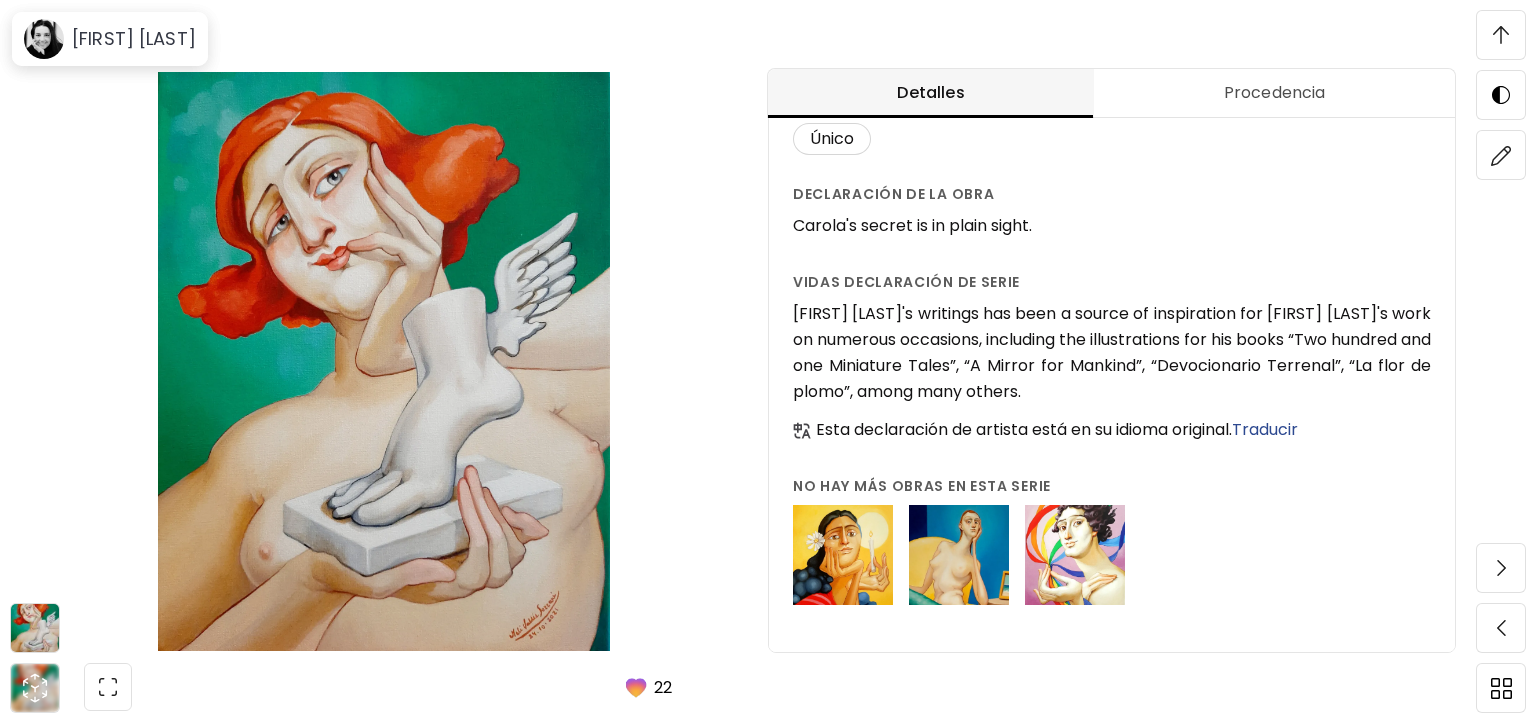 drag, startPoint x: 792, startPoint y: 312, endPoint x: 1314, endPoint y: 496, distance: 553.4799 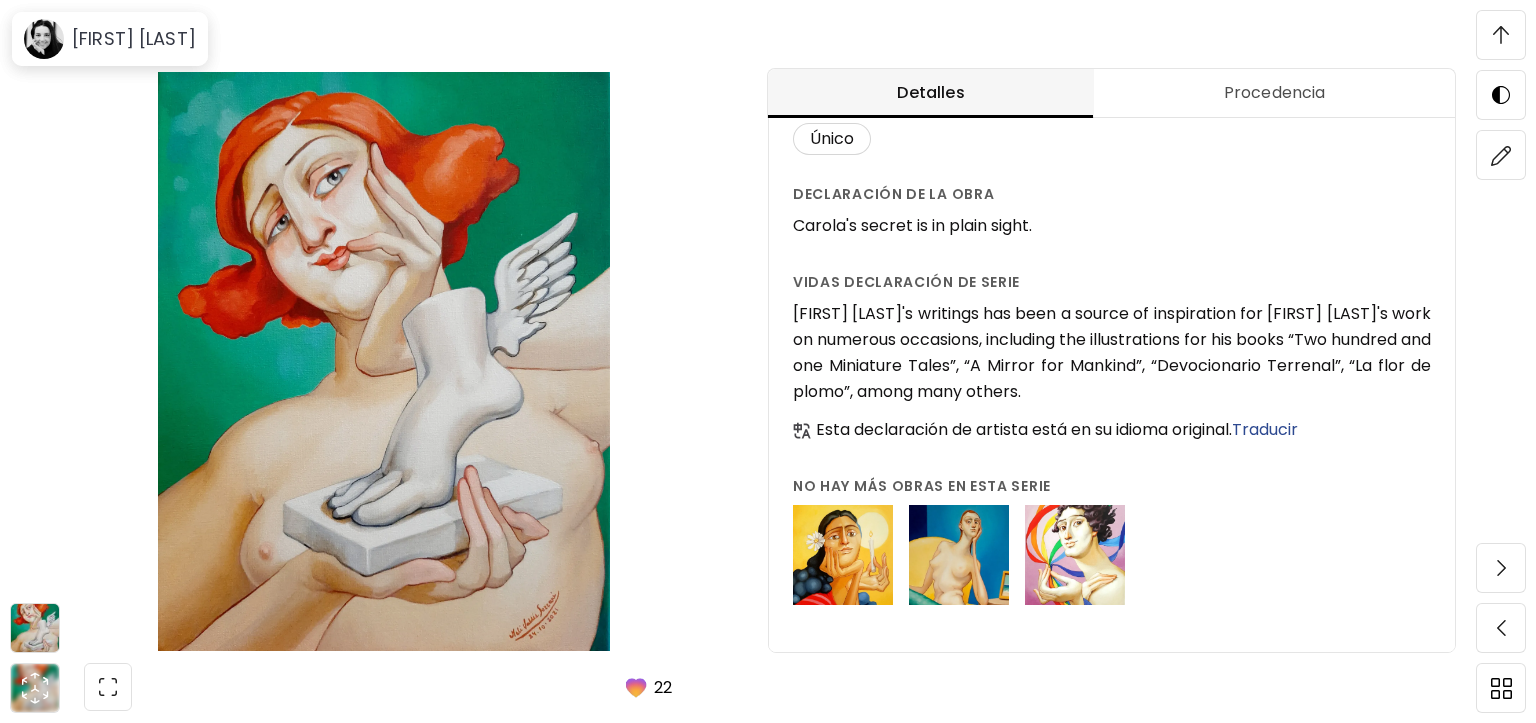copy on "[FIRST] [LAST]'s writings has been a source of inspiration for [FIRST] [LAST]'s work on numerous occasions, including the illustrations for his books “Two hundred and one Miniature Tales”, “A Mirror for Mankind”, “Devocionario Terrenal”, “La flor de plomo”, among many others." 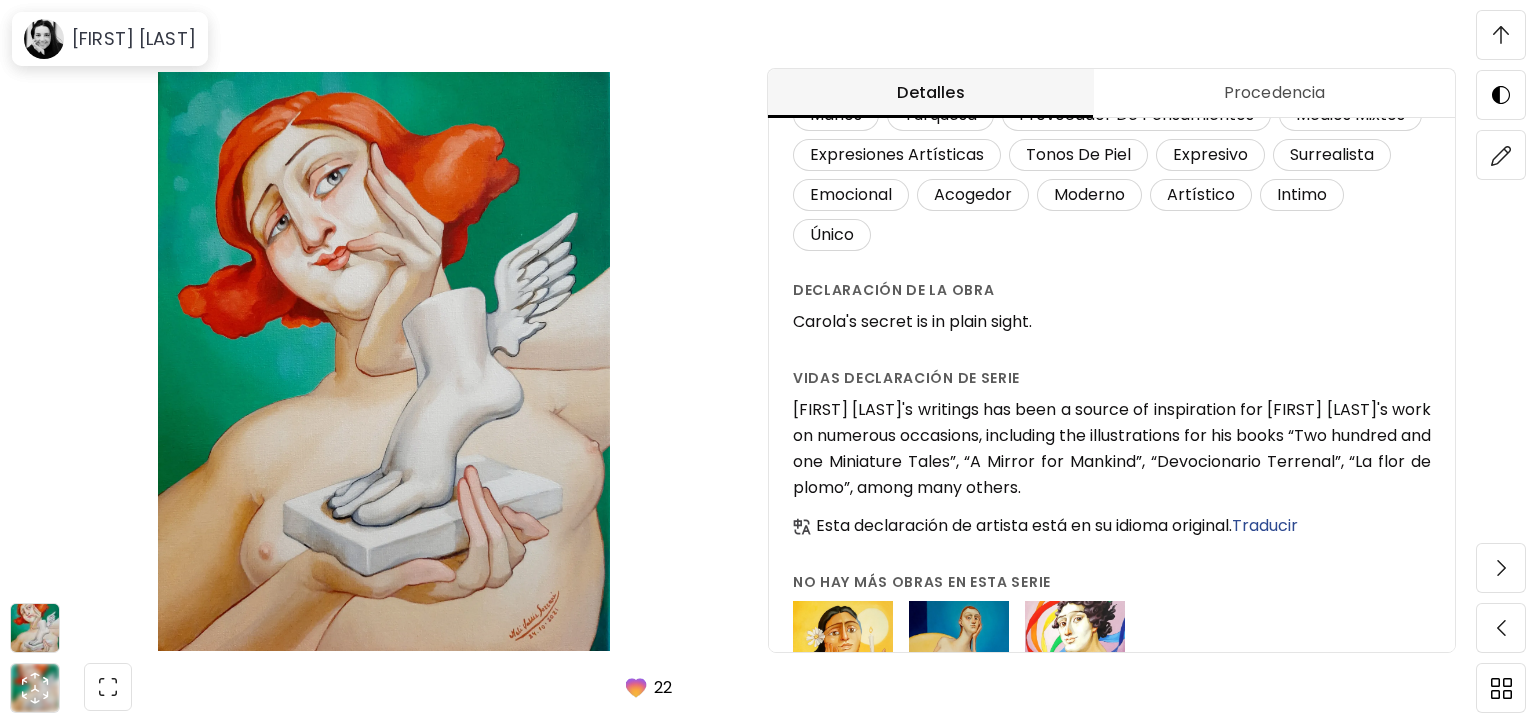 scroll, scrollTop: 620, scrollLeft: 0, axis: vertical 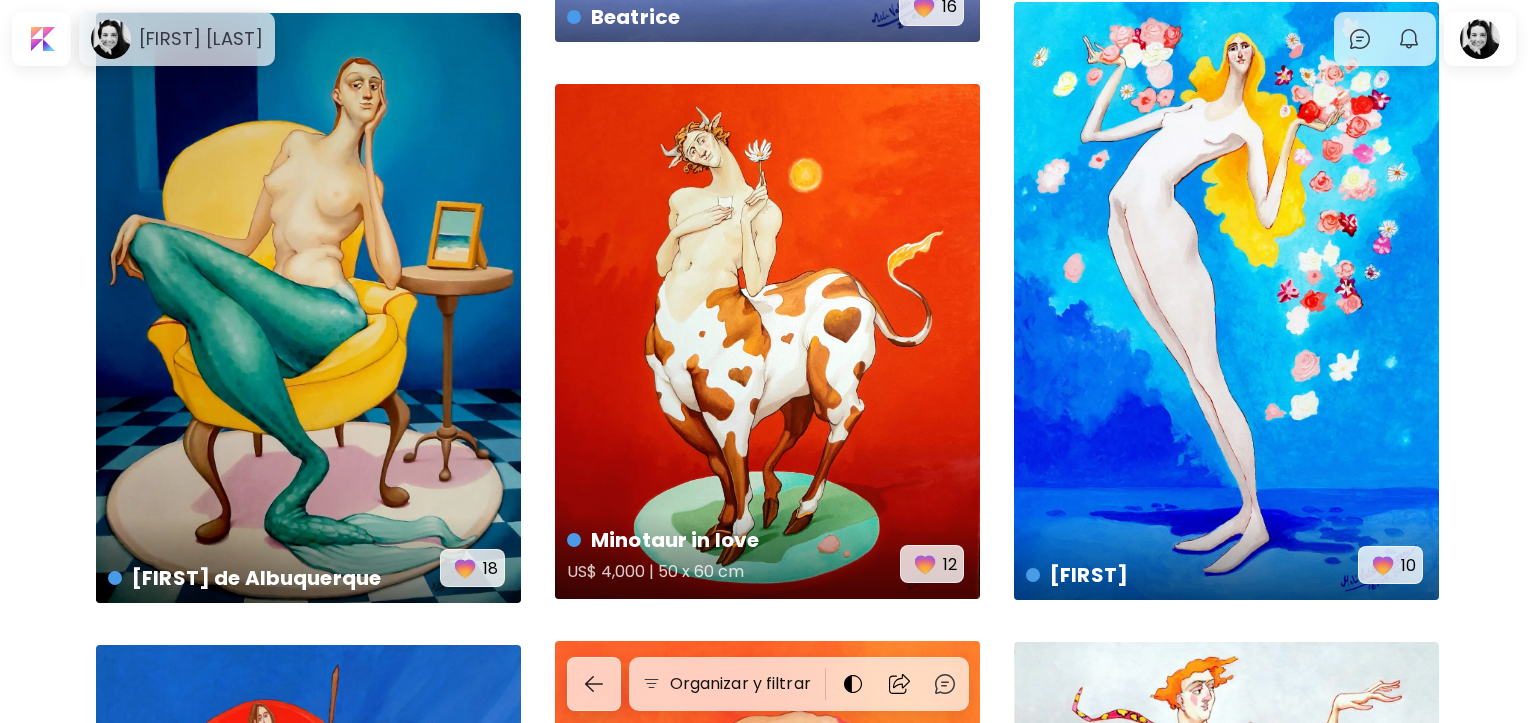 click on "Minotaur in love US$ 4,000  |  50 x 60 cm 12" at bounding box center [767, 341] 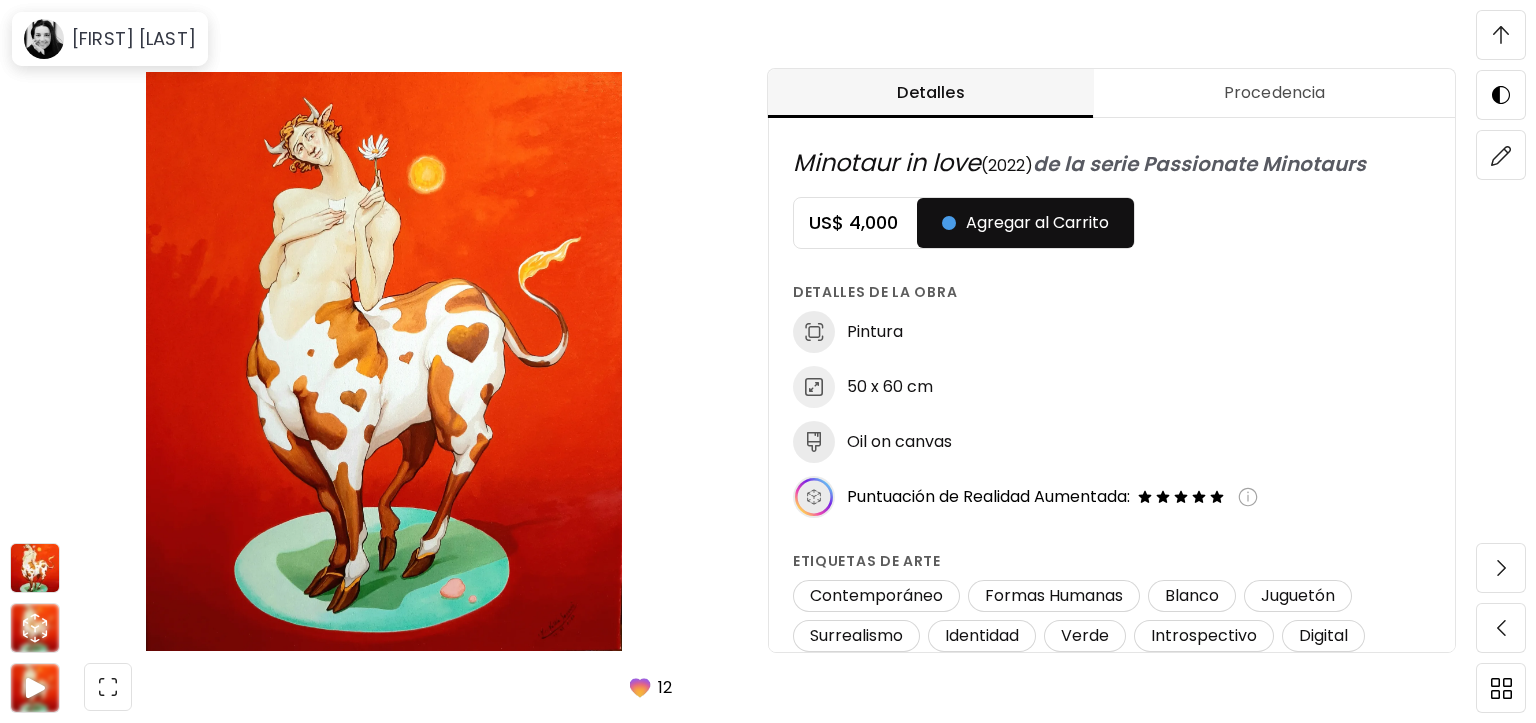 scroll, scrollTop: 1200, scrollLeft: 0, axis: vertical 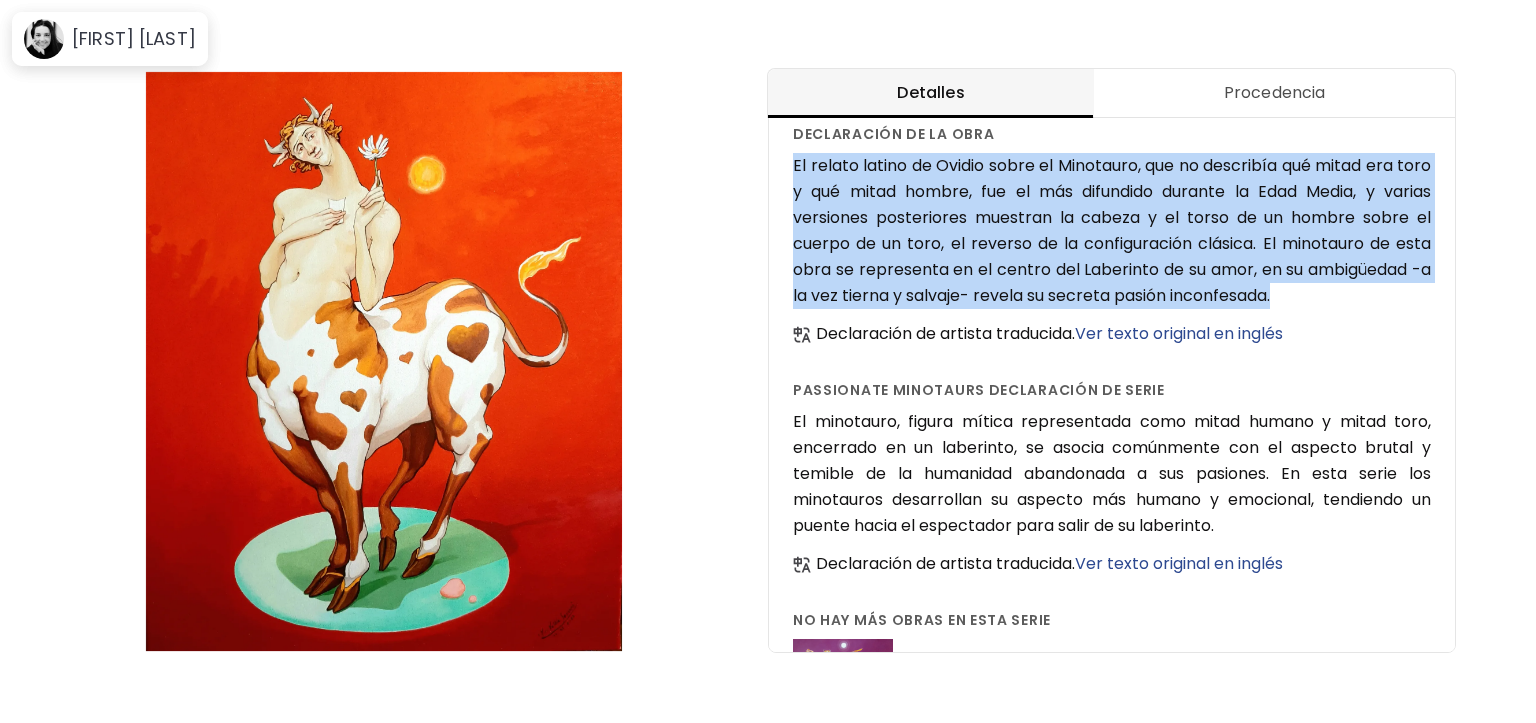 drag, startPoint x: 793, startPoint y: 166, endPoint x: 1300, endPoint y: 290, distance: 521.9435 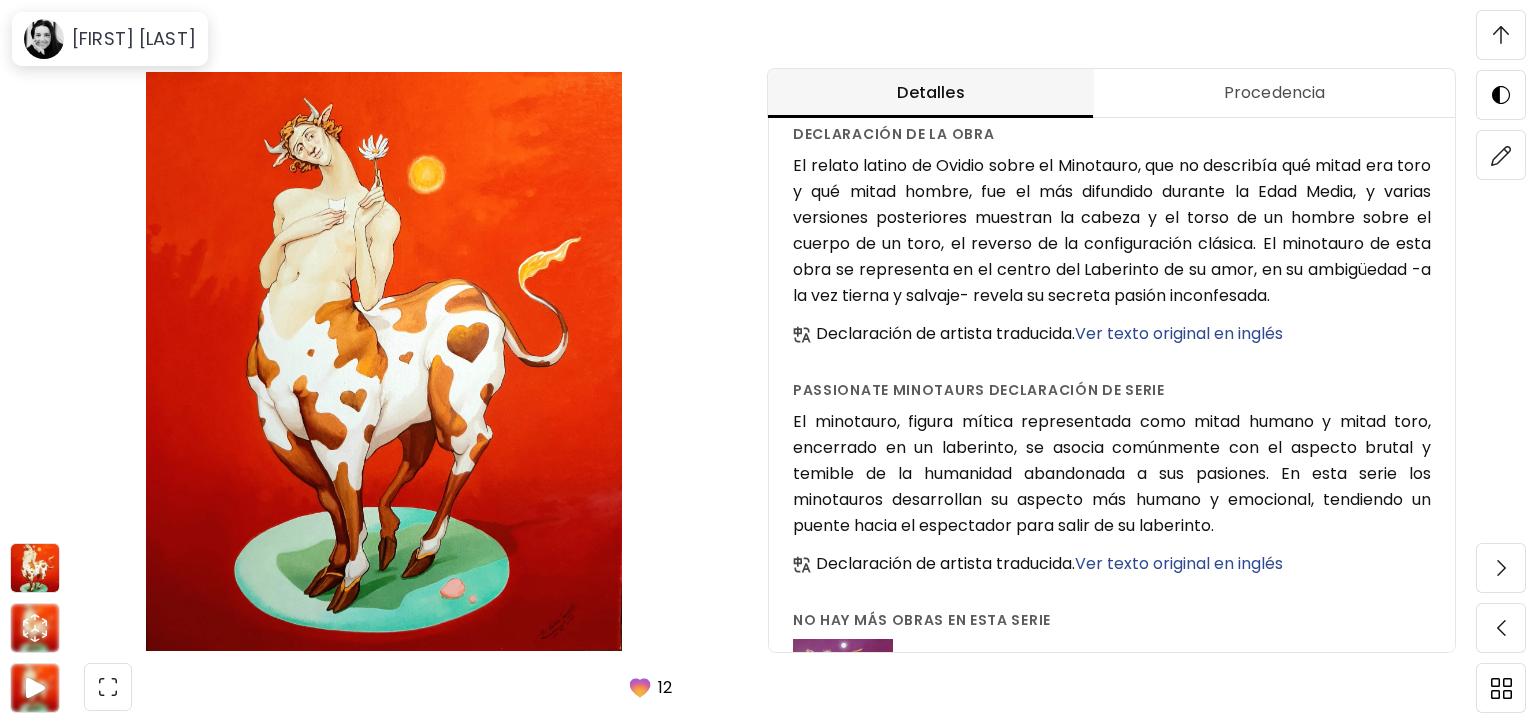 click on "Minotaur in love ( 2022 ) de la serie Passionate Minotaurs US$ 4,000 Agregar al Carrito Detalles de la obra Pintura 50 x 60 cm Oil on canvas Puntuación de Realidad Aumentada: Etiquetas de arte Contemporáneo Formas Humanas Blanco Juguetón Surrealismo Identidad Verde Introspectivo Digital Animales Rojo Vibrante Figurativo Emociones Amarillo Soñador Expresionismo Mitologías Marrón Alegría Medios Mixtos Juegos Naranja Caprichoso Caprichoso Crema Acogedor Refrescante Colorido Energético Creativo Peculiar Imaginativo Vivo Declaración de la obra El relato latino de Ovidio sobre el Minotauro, que no describía qué mitad era toro y qué mitad hombre, fue el más difundido durante la Edad Media, y varias versiones posteriores muestran la cabeza y el torso de un hombre sobre el cuerpo de un toro, el reverso de la configuración clásica. El minotauro de esta obra se representa en el centro del Laberinto de su amor, en su ambigüedad -a la vez tierna y salvaje- revela su secreta pasión inconfesada." at bounding box center (1112, 67) 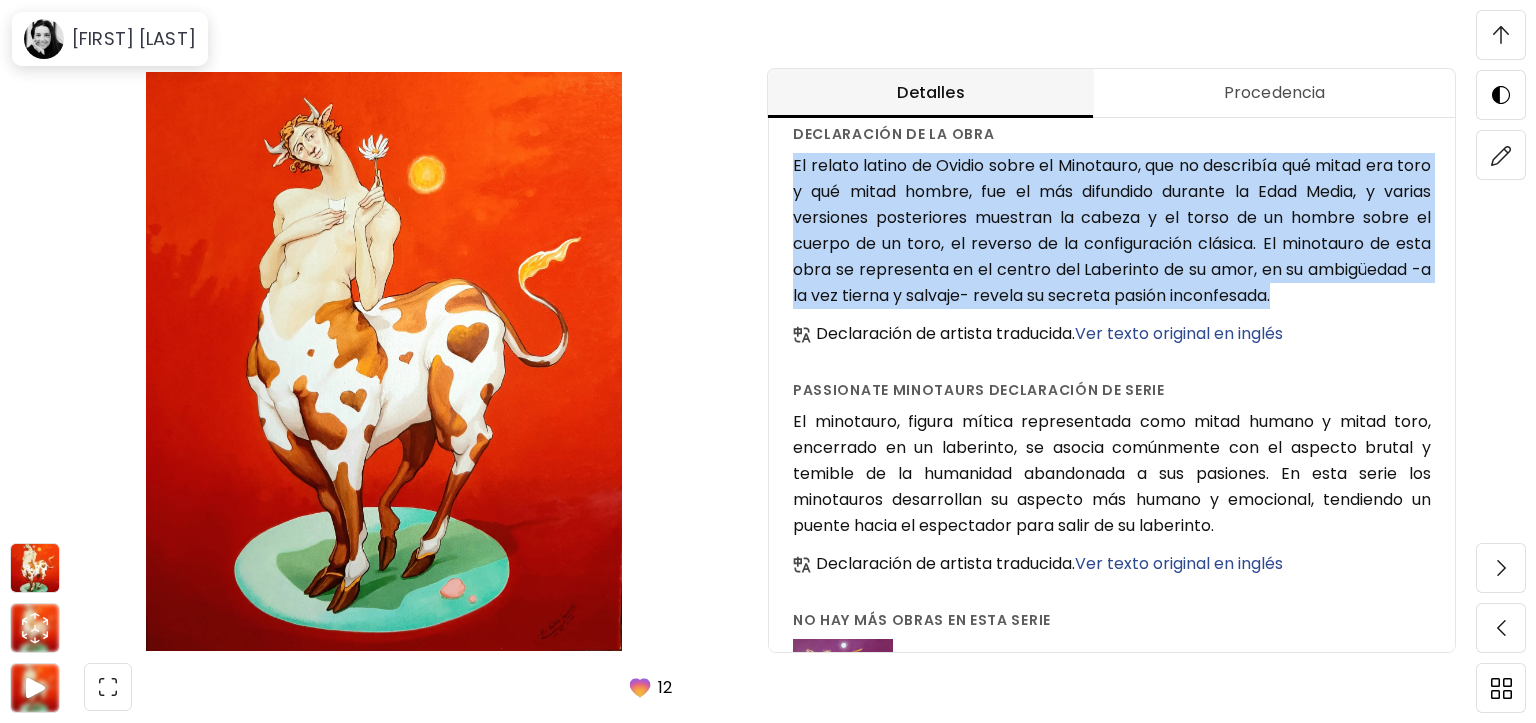 drag, startPoint x: 793, startPoint y: 164, endPoint x: 1315, endPoint y: 285, distance: 535.84045 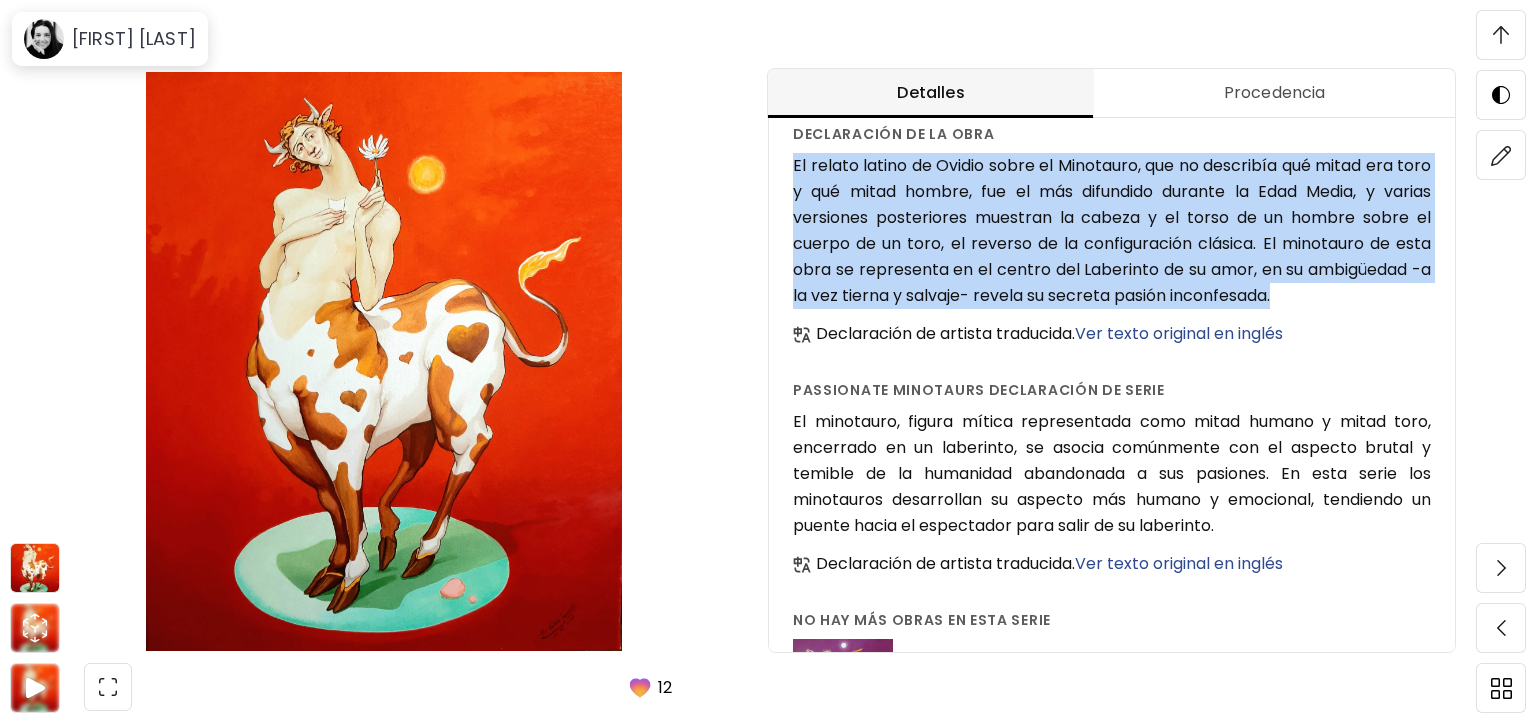 copy on "El relato latino de Ovidio sobre el Minotauro, que no describía qué mitad era toro y qué mitad hombre, fue el más difundido durante la Edad Media, y varias versiones posteriores muestran la cabeza y el torso de un hombre sobre el cuerpo de un toro, el reverso de la configuración clásica. El minotauro de esta obra se representa en el centro del Laberinto de su amor, en su ambigüedad -a la vez tierna y salvaje- revela su secreta pasión inconfesada." 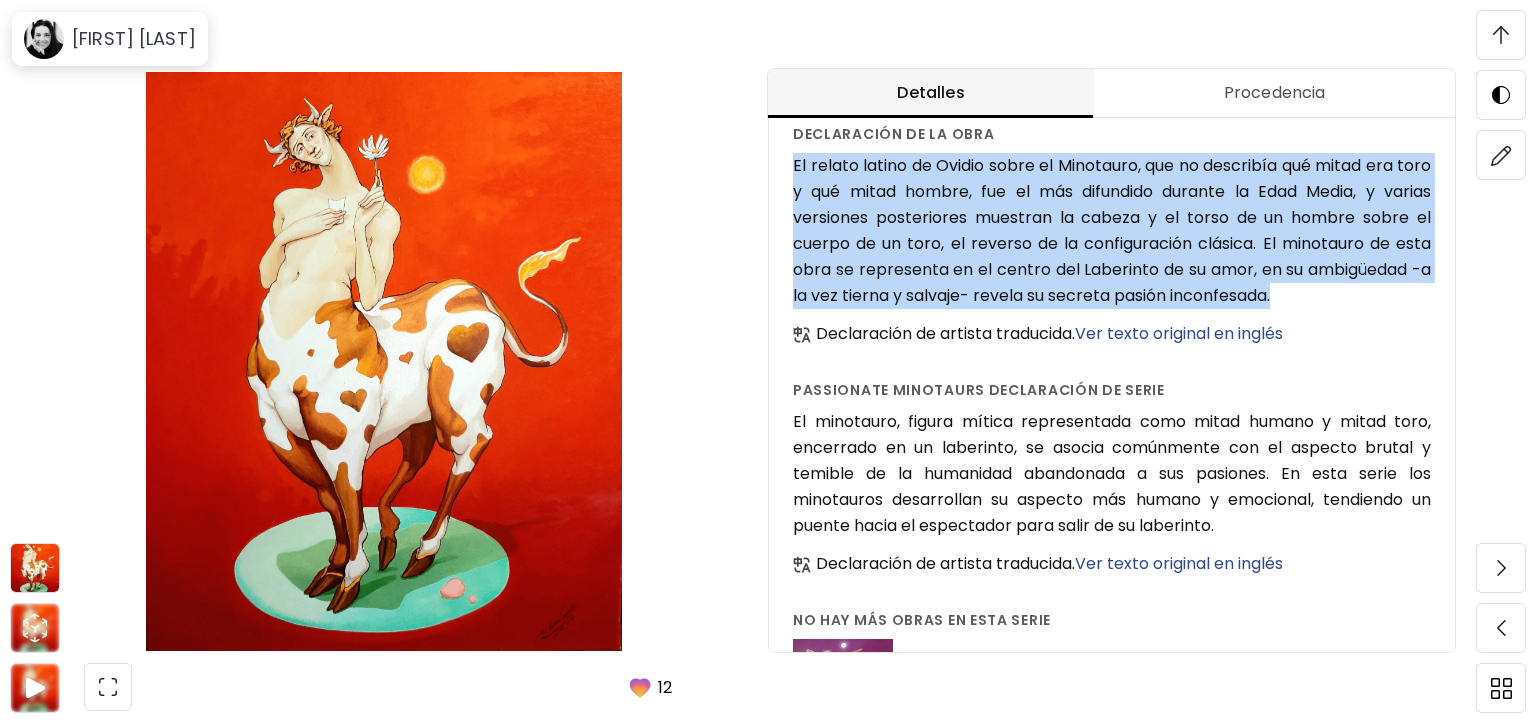 scroll, scrollTop: 1726, scrollLeft: 0, axis: vertical 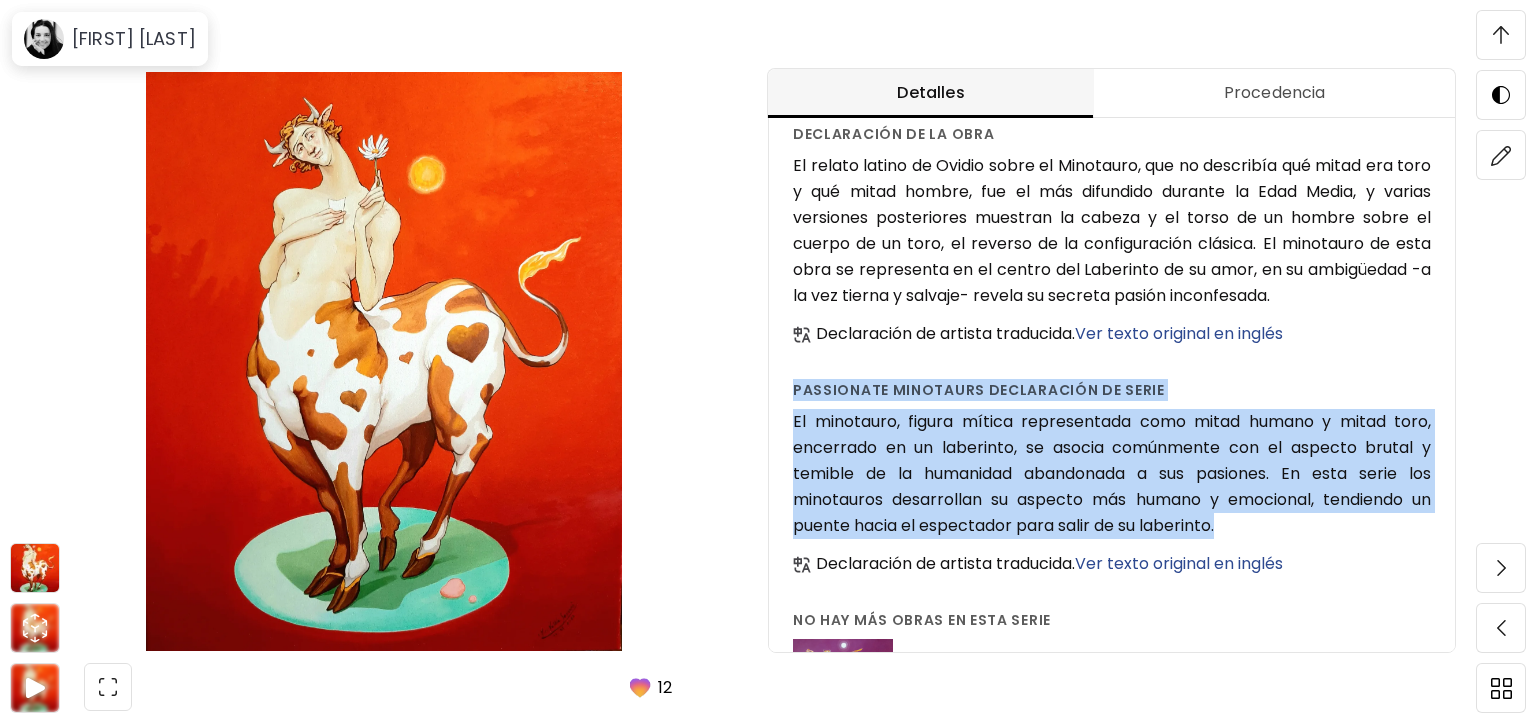 drag, startPoint x: 795, startPoint y: 394, endPoint x: 1245, endPoint y: 526, distance: 468.96054 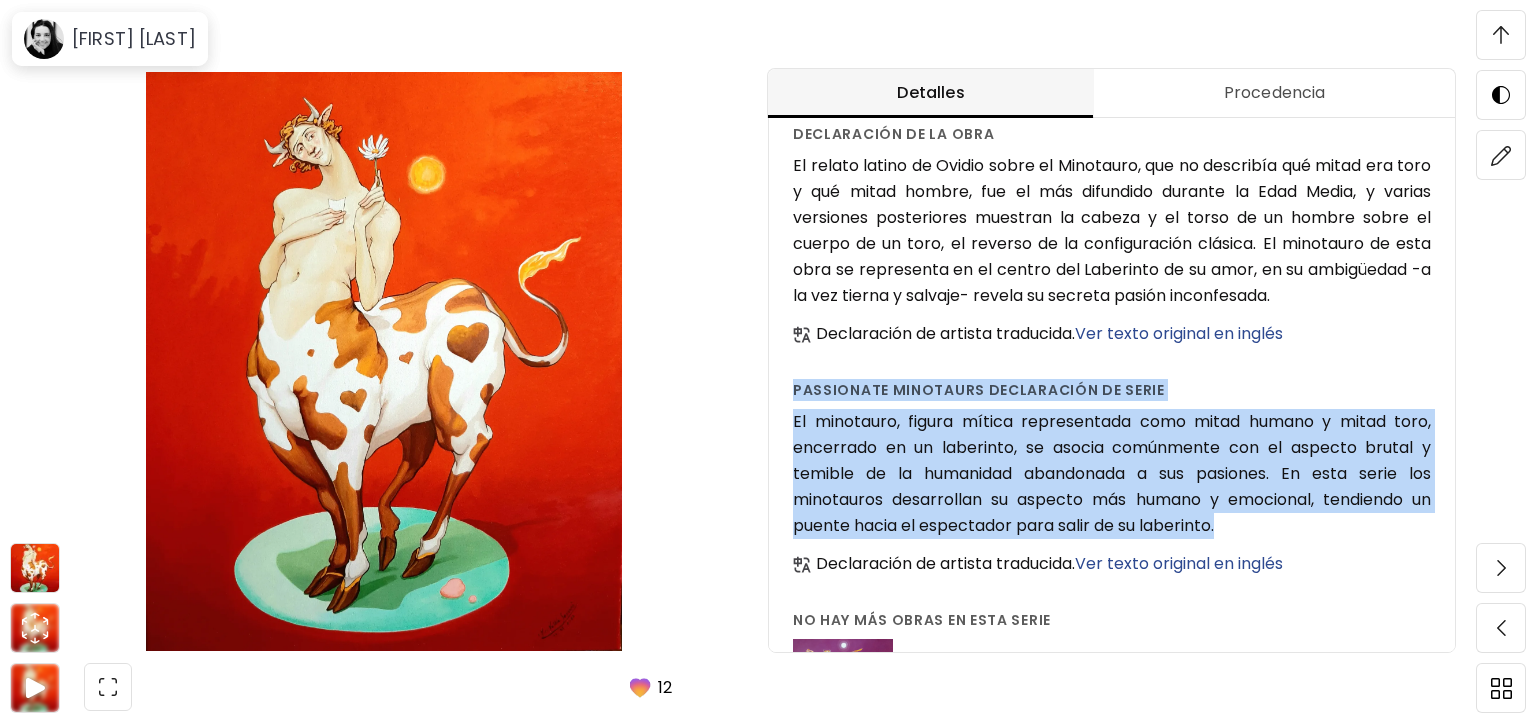 copy on "Passionate Minotaurs declaración de serie El minotauro, figura mítica representada como mitad humano y mitad toro, encerrado en un laberinto, se asocia comúnmente con el aspecto brutal y temible de la humanidad abandonada a sus pasiones. En esta serie los minotauros desarrollan su aspecto más humano y emocional, tendiendo un puente hacia el espectador para salir de su laberinto." 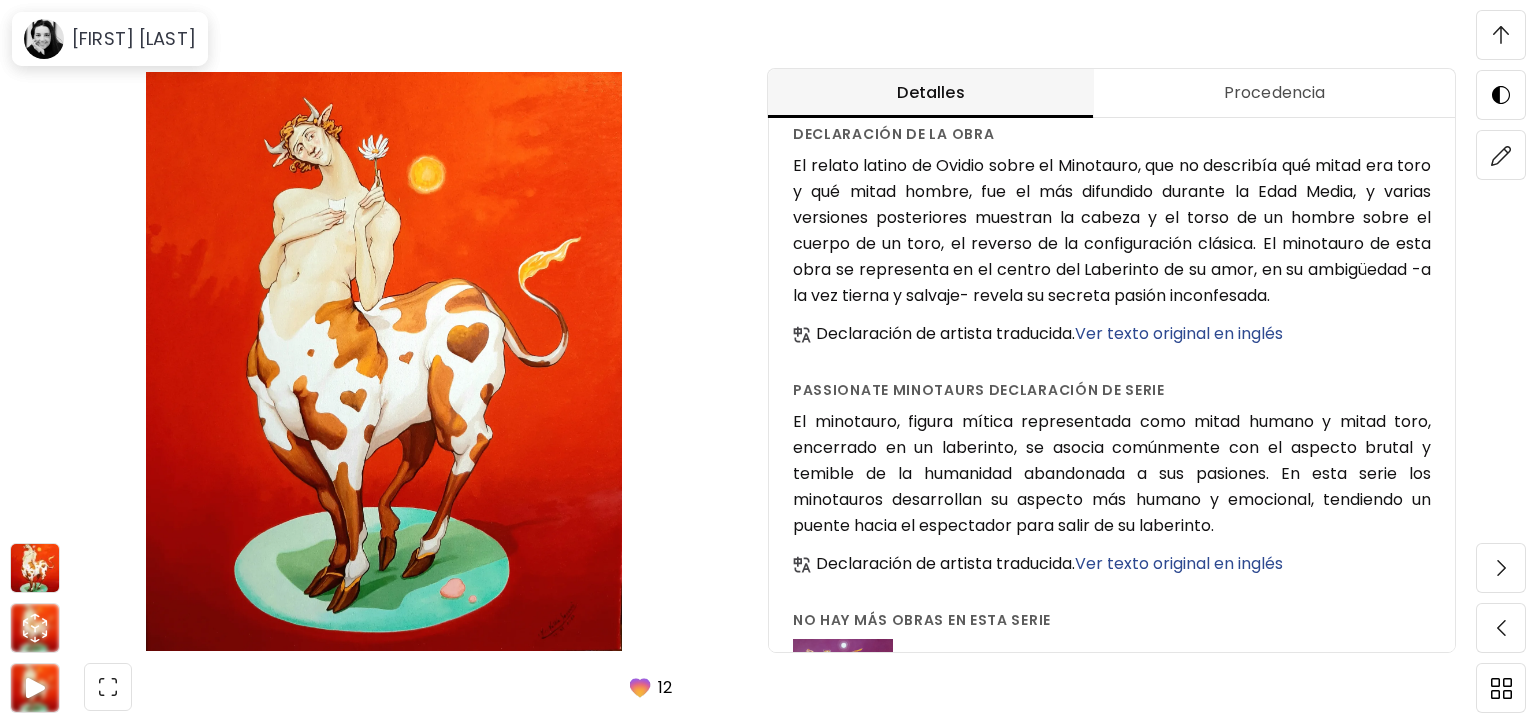 click on "Ver texto original en inglés" at bounding box center (1179, 563) 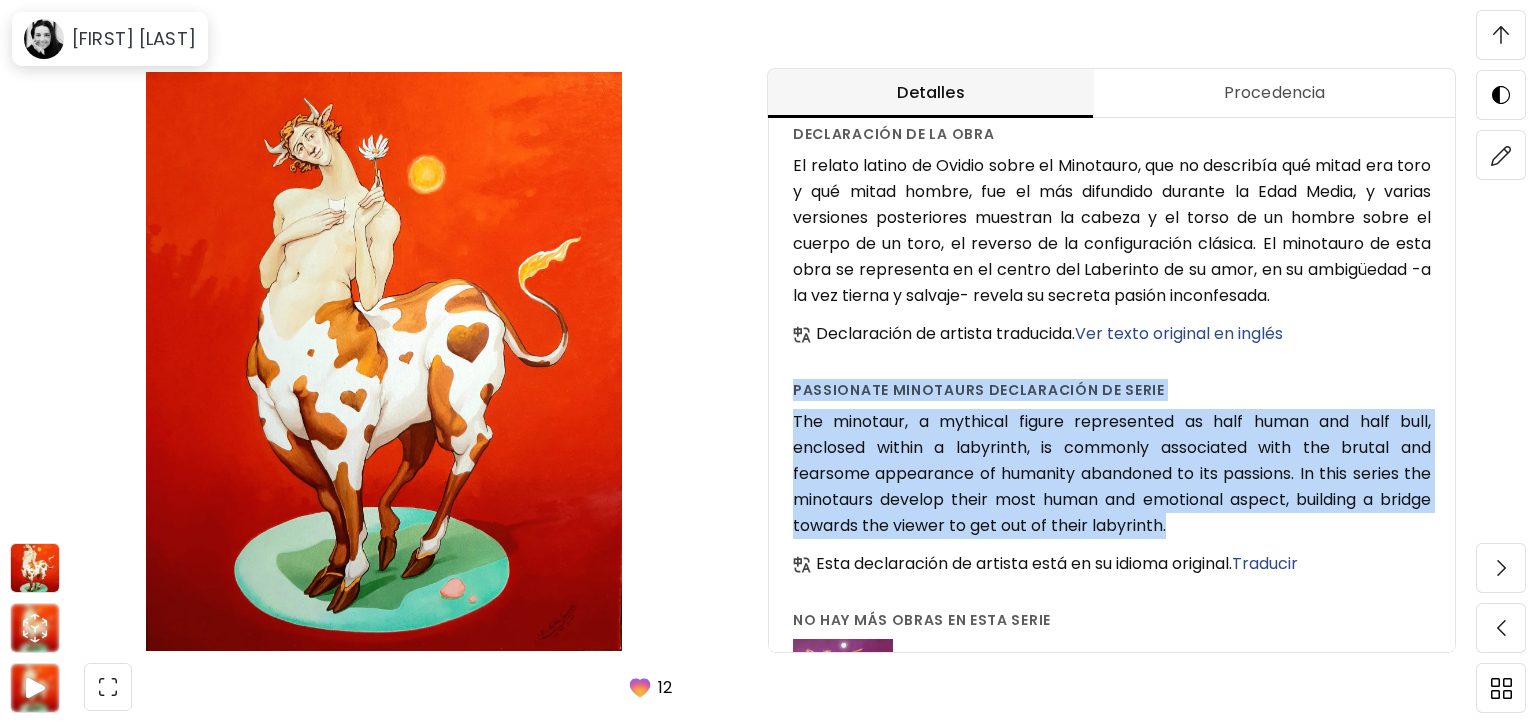 drag, startPoint x: 792, startPoint y: 395, endPoint x: 1180, endPoint y: 515, distance: 406.133 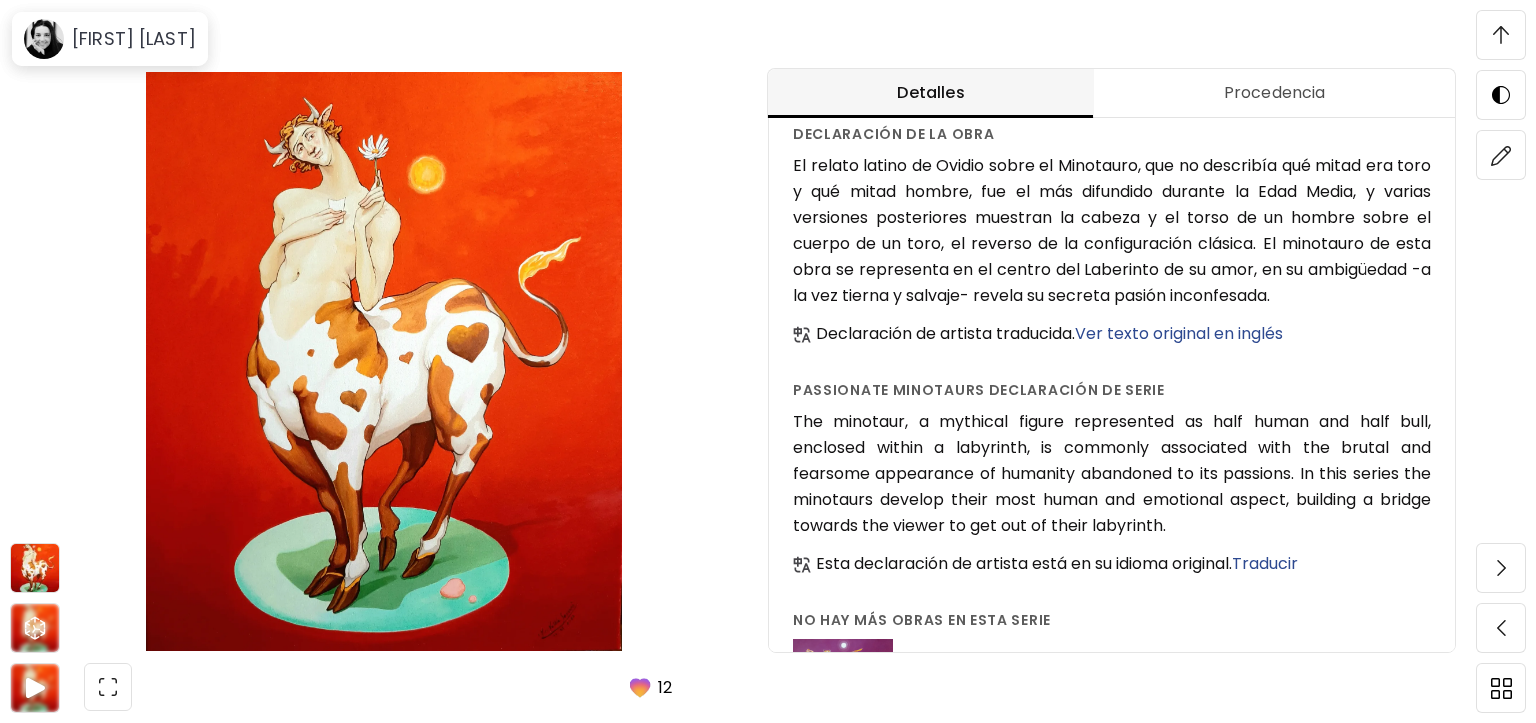 click on "El relato latino de Ovidio sobre el Minotauro, que no describía qué mitad era toro y qué mitad hombre, fue el más difundido durante la Edad Media, y varias versiones posteriores muestran la cabeza y el torso de un hombre sobre el cuerpo de un toro, el reverso de la configuración clásica. El minotauro de esta obra se representa en el centro del Laberinto de su amor, en su ambigüedad -a la vez tierna y salvaje- revela su secreta pasión inconfesada." at bounding box center (1112, 231) 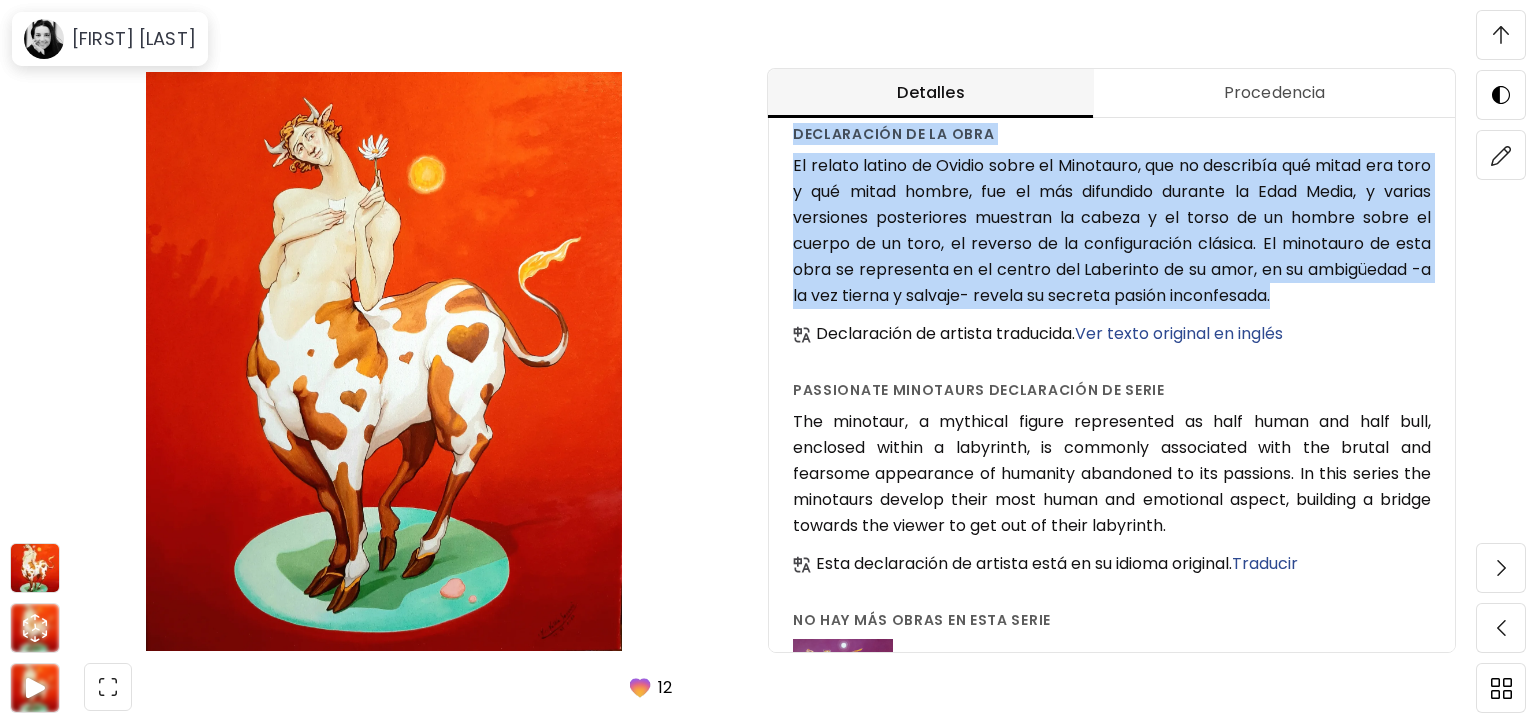 drag, startPoint x: 792, startPoint y: 135, endPoint x: 1328, endPoint y: 293, distance: 558.8023 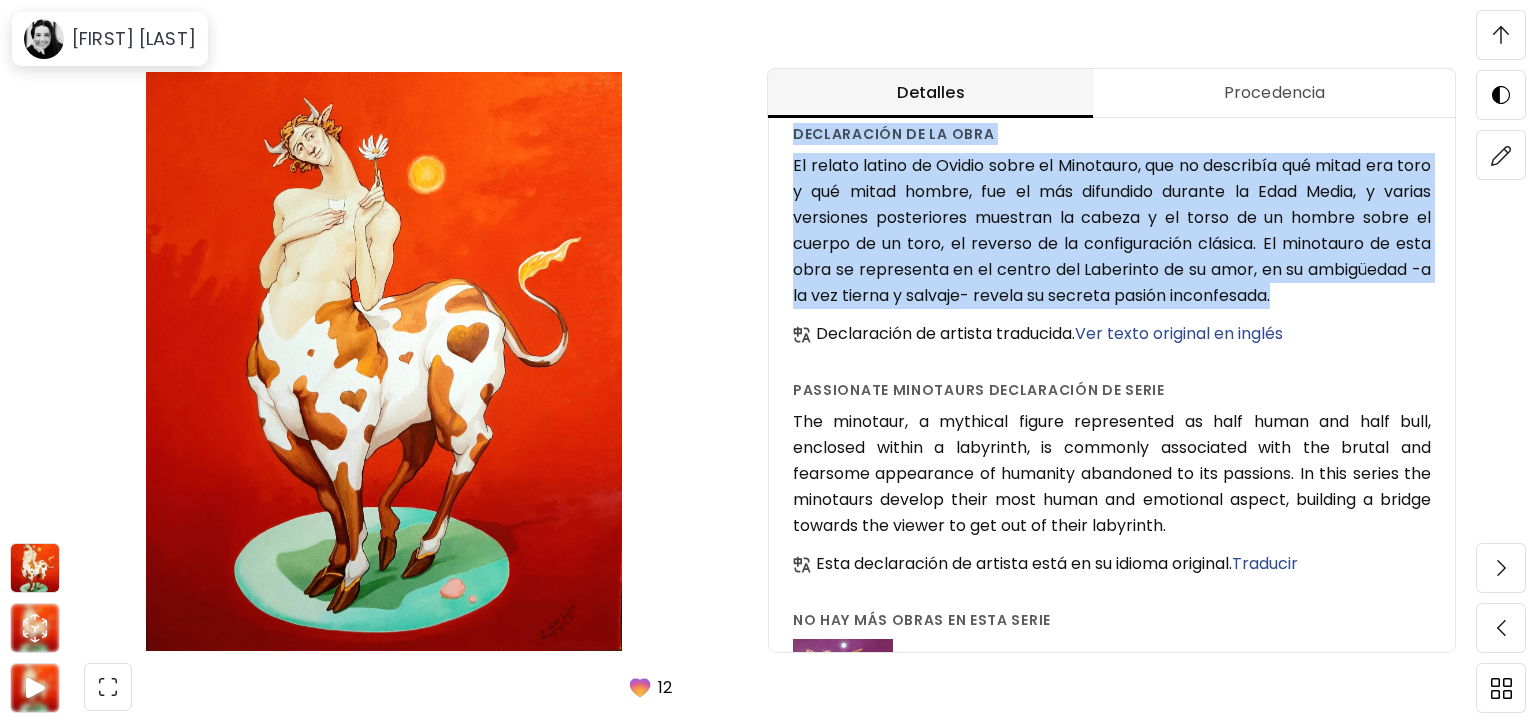 copy on "Declaración de la obra El relato latino de Ovidio sobre el Minotauro, que no describía qué mitad era toro y qué mitad hombre, fue el más difundido durante la Edad Media, y varias versiones posteriores muestran la cabeza y el torso de un hombre sobre el cuerpo de un toro, el reverso de la configuración clásica. El minotauro de esta obra se representa en el centro del Laberinto de su amor, en su ambigüedad -a la vez tierna y salvaje- revela su secreta pasión inconfesada." 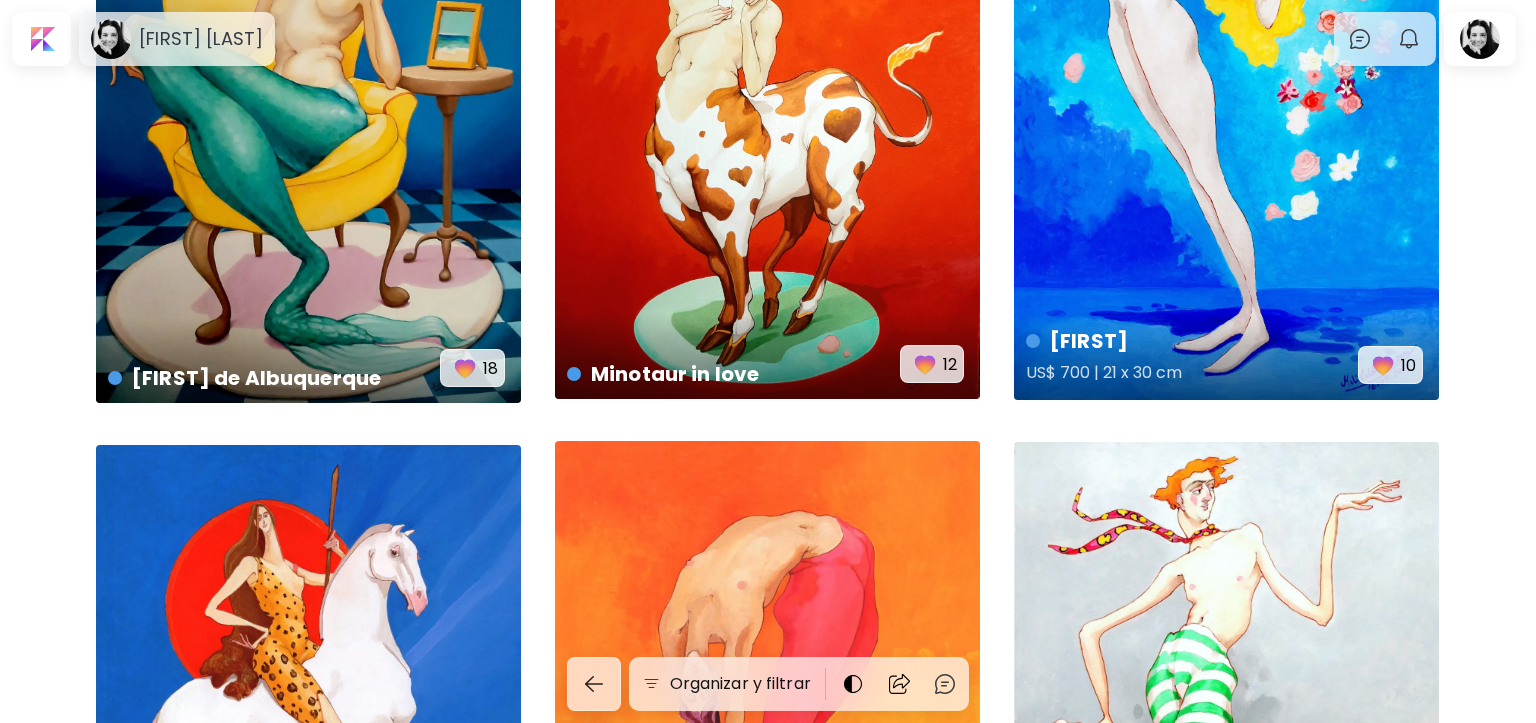 scroll, scrollTop: 4387, scrollLeft: 0, axis: vertical 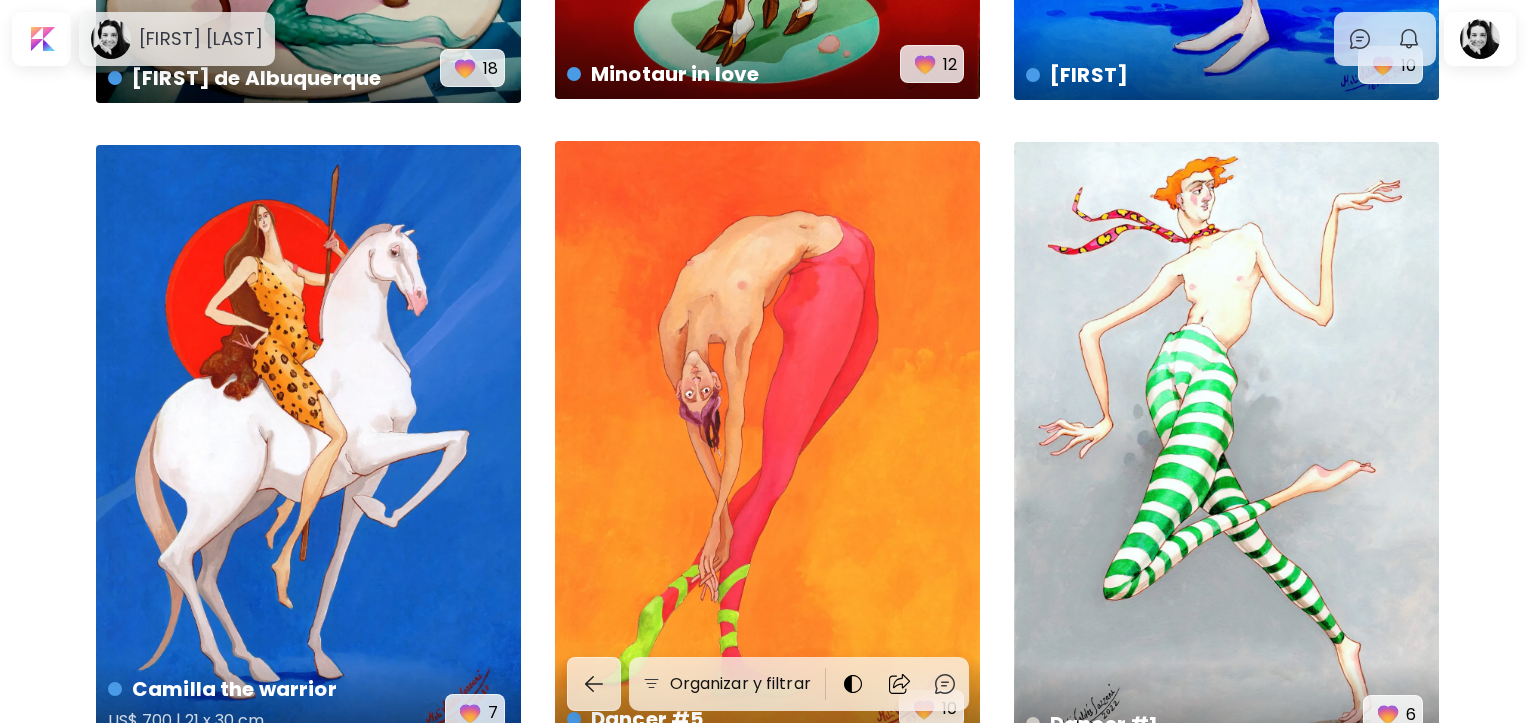 click on "Camilla the warrior US$ 700 | 21 x 30 cm 7" at bounding box center [308, 446] 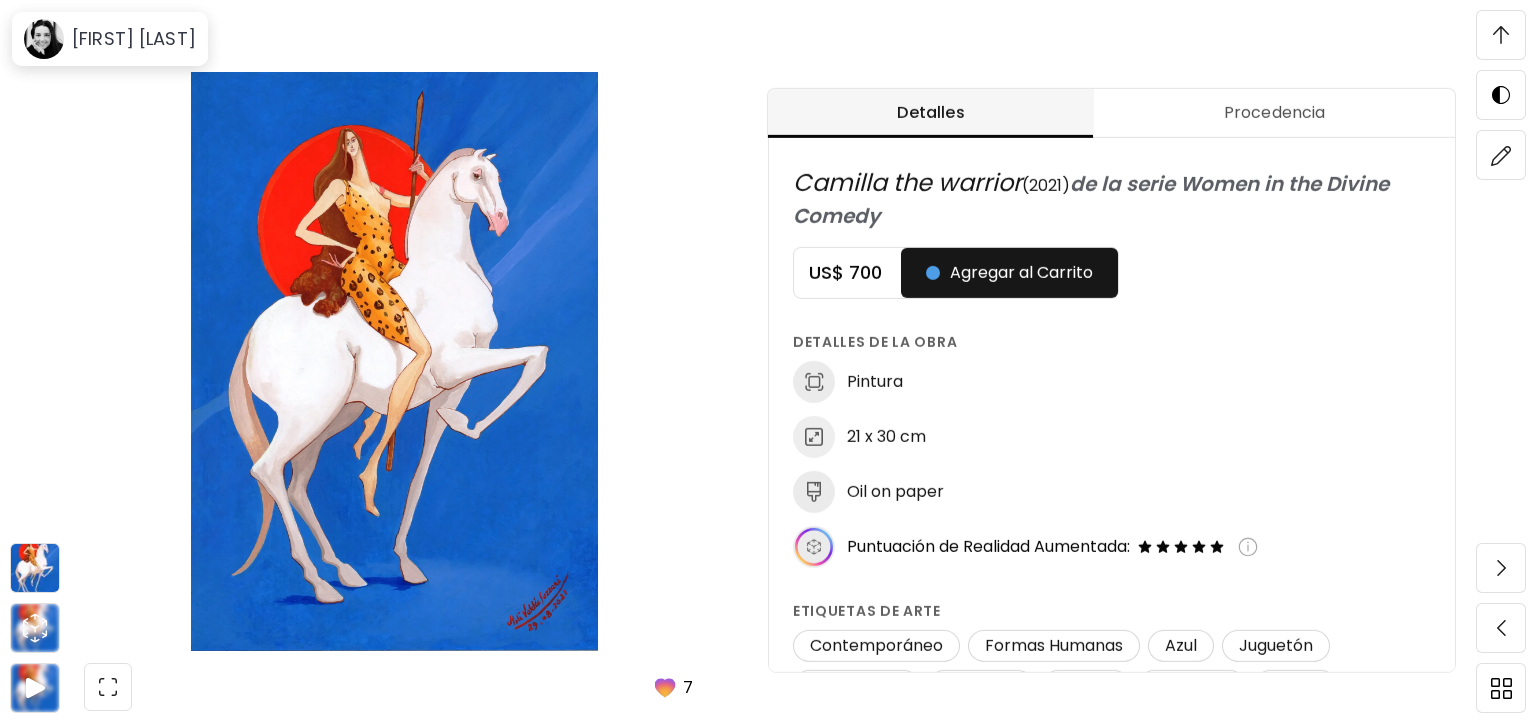 scroll, scrollTop: 1076, scrollLeft: 0, axis: vertical 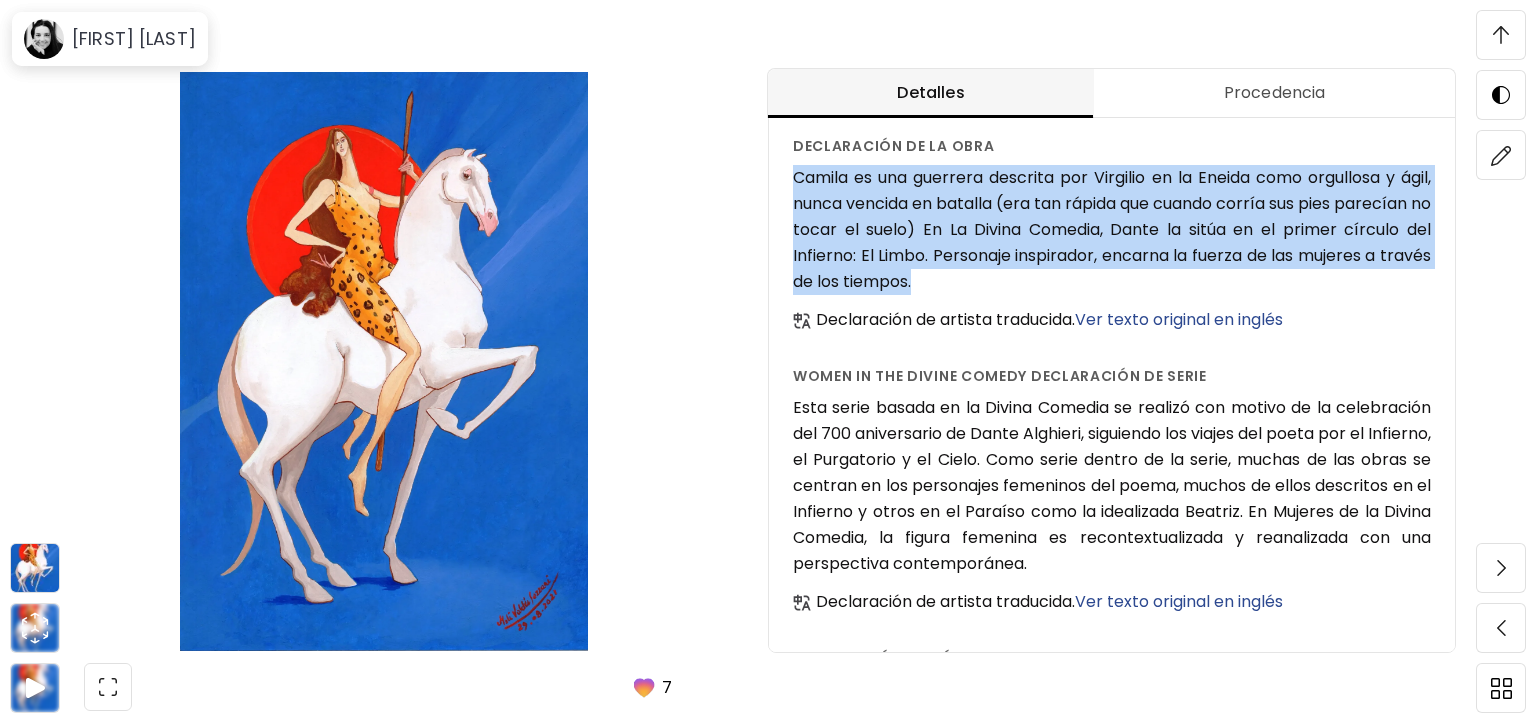 drag, startPoint x: 792, startPoint y: 170, endPoint x: 995, endPoint y: 273, distance: 227.63568 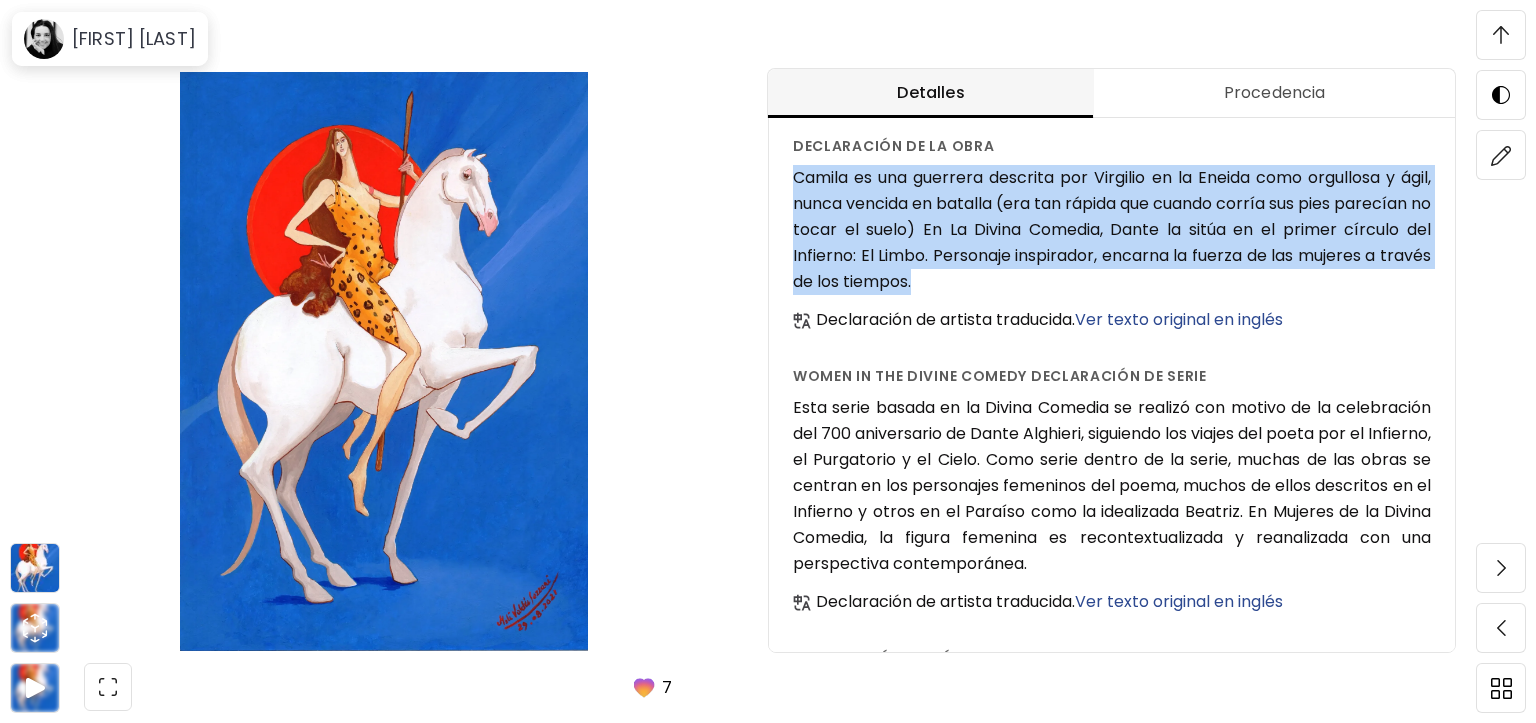 copy on "Camila es una guerrera descrita por Virgilio en la Eneida como orgullosa y ágil, nunca vencida en batalla (era tan rápida que cuando corría sus pies parecían no tocar el suelo) En La Divina Comedia, Dante la sitúa en el primer círculo del Infierno: El Limbo. Personaje inspirador, encarna la fuerza de las mujeres a través de los tiempos." 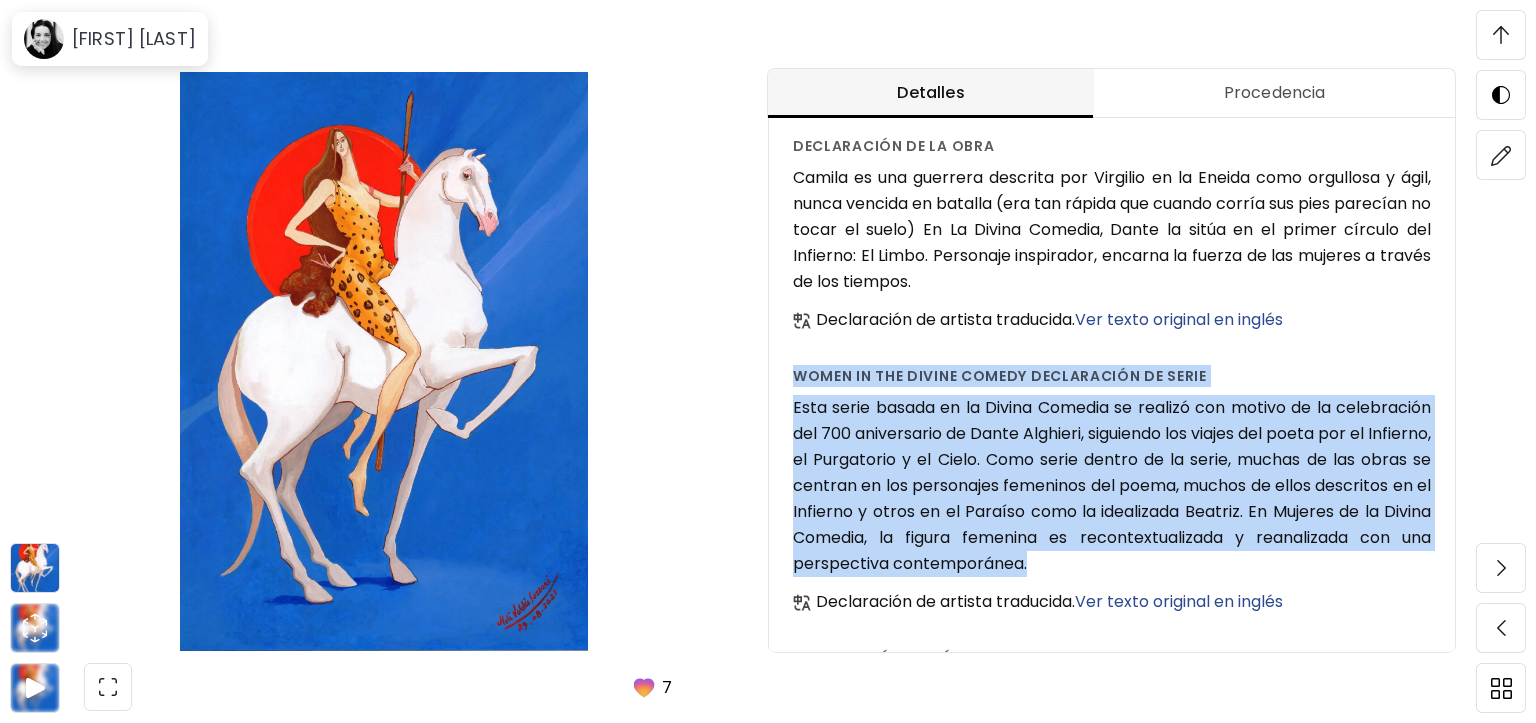 drag, startPoint x: 793, startPoint y: 376, endPoint x: 1206, endPoint y: 563, distance: 453.36298 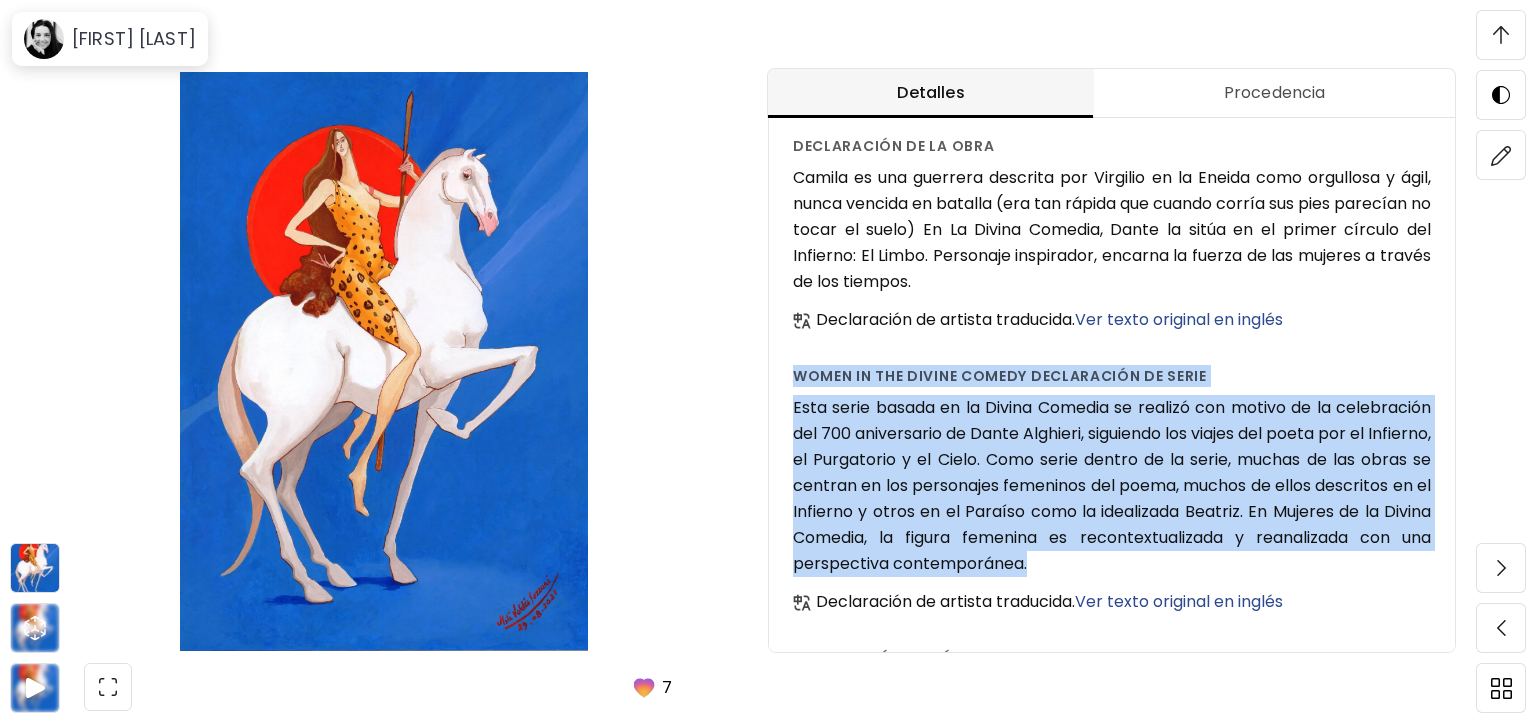 click on "Ver texto original en inglés" at bounding box center [1179, 319] 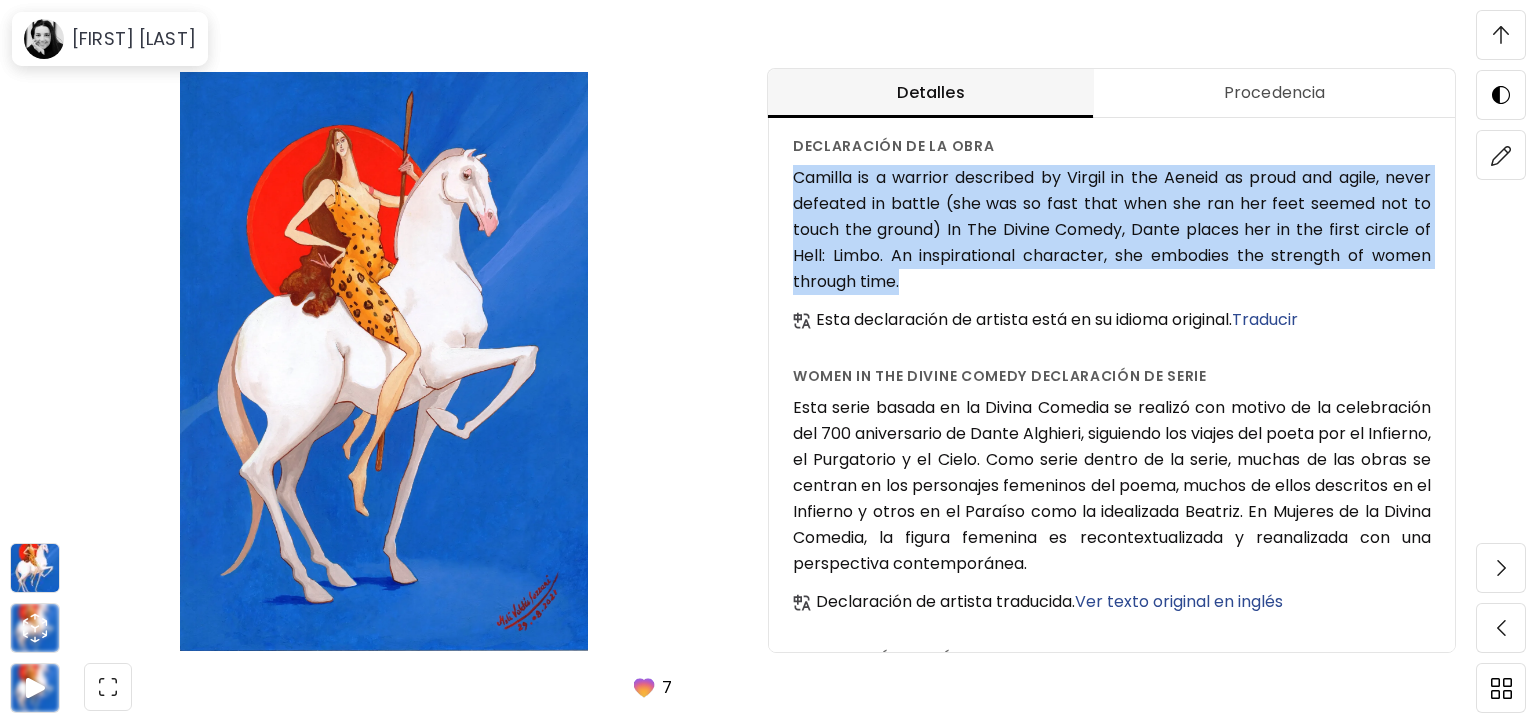 drag, startPoint x: 793, startPoint y: 182, endPoint x: 948, endPoint y: 273, distance: 179.7387 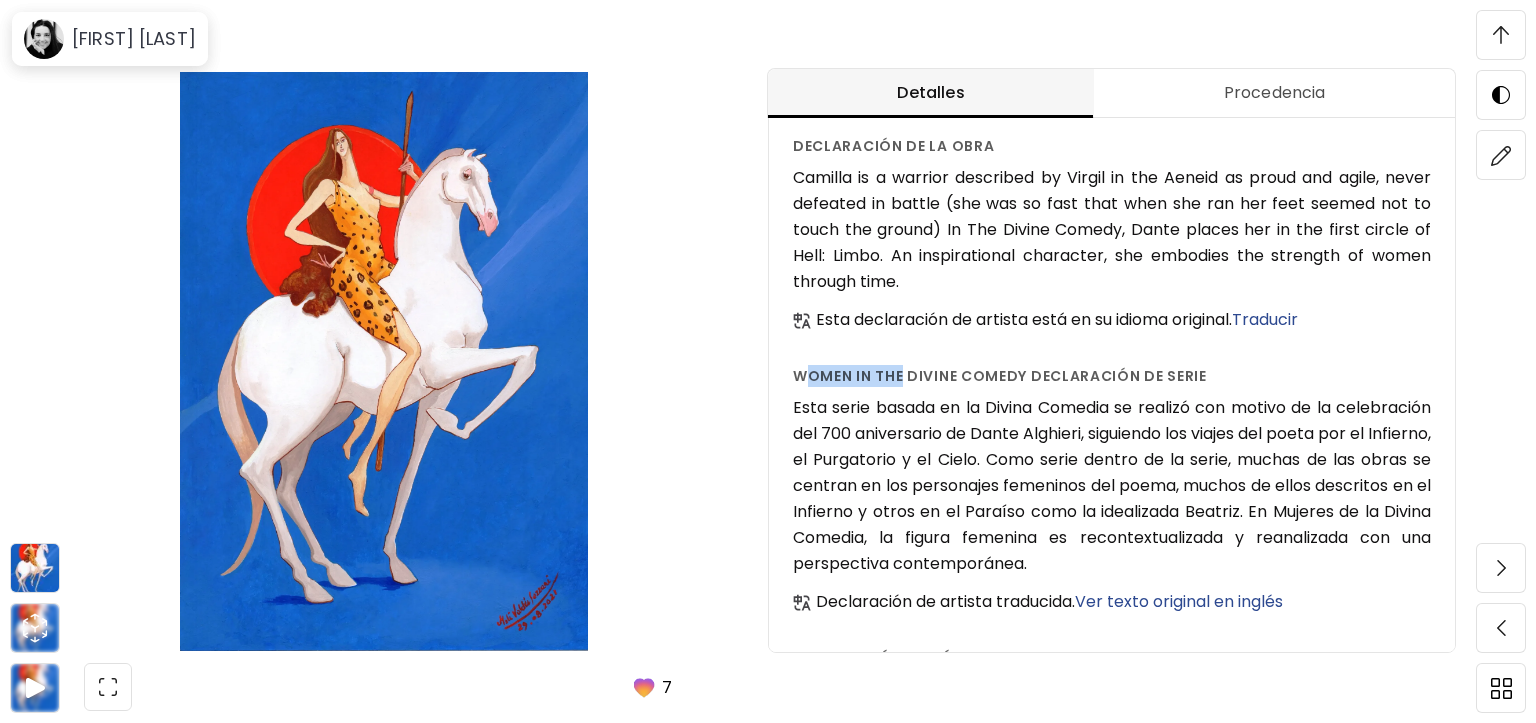 drag, startPoint x: 806, startPoint y: 366, endPoint x: 902, endPoint y: 370, distance: 96.0833 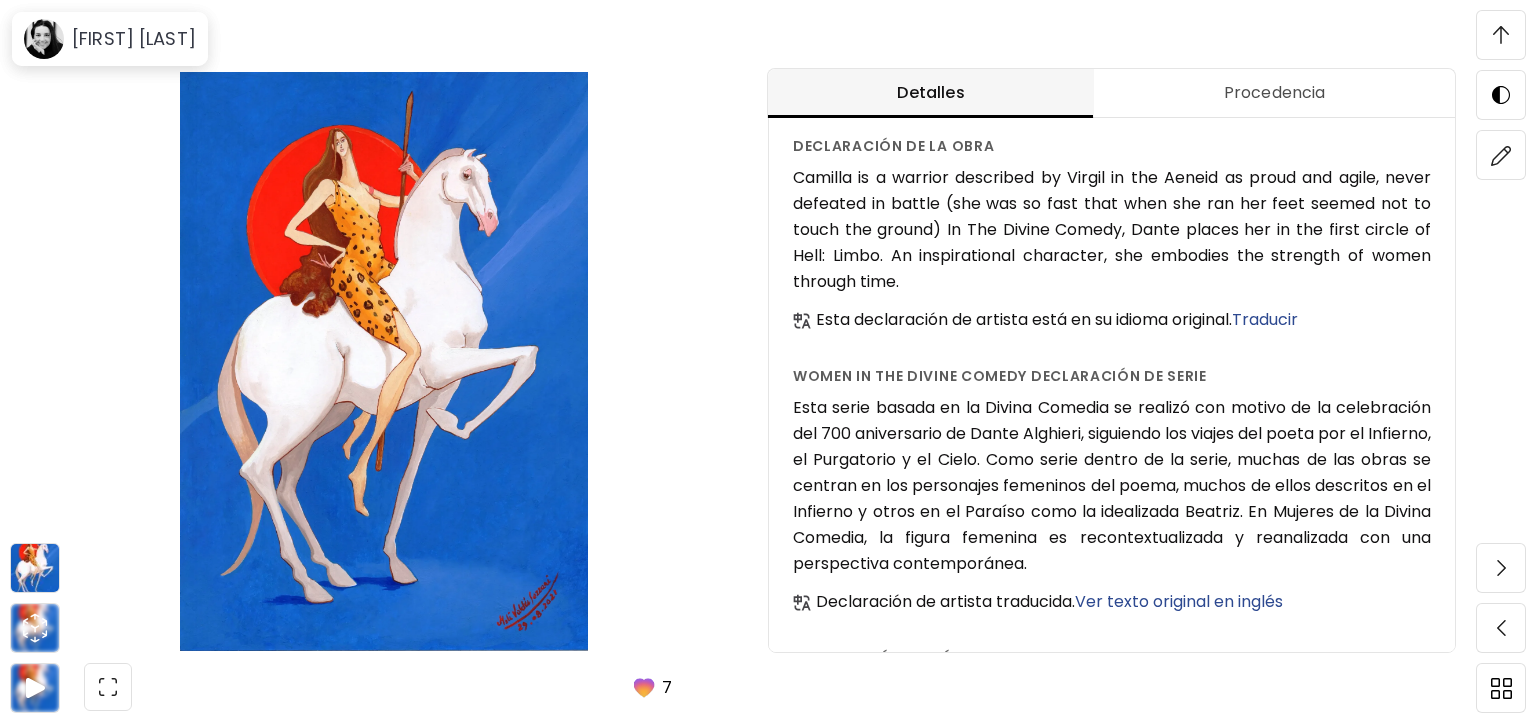 click on "Camilla the warrior ( 2021 ) de la serie Women in the Divine Comedy US$ 700 Agregar al Carrito Detalles de la obra Pintura 21 x 30 cm Oil on paper Puntuación de Realidad Aumentada: Etiquetas de arte Contemporáneo Formas Humanas Azul Juguetón Surrealismo Animales Blanco Dinámico Digital Figuras En La Naturaleza Rojo Soñador Figurativo Emociones Amarillo Caprichoso Expresionismo Mitologías Marrón Místico Audaz Expresivo Acogedor Colorido Energético Declaración de la obra Camilla is a warrior described by Virgil in the Aeneid as proud and agile, never defeated in battle (she was so fast that when she ran her feet seemed not to touch the ground) In The Divine Comedy, Dante places her in the first circle of Hell: Limbo. An inspirational character, she embodies the strength of women through time. Esta declaración de artista está en su idioma original. Traducir Women in the Divine Comedy declaración de serie Declaración de artista traducida. Ver texto original en inglés" at bounding box center [1112, 347] 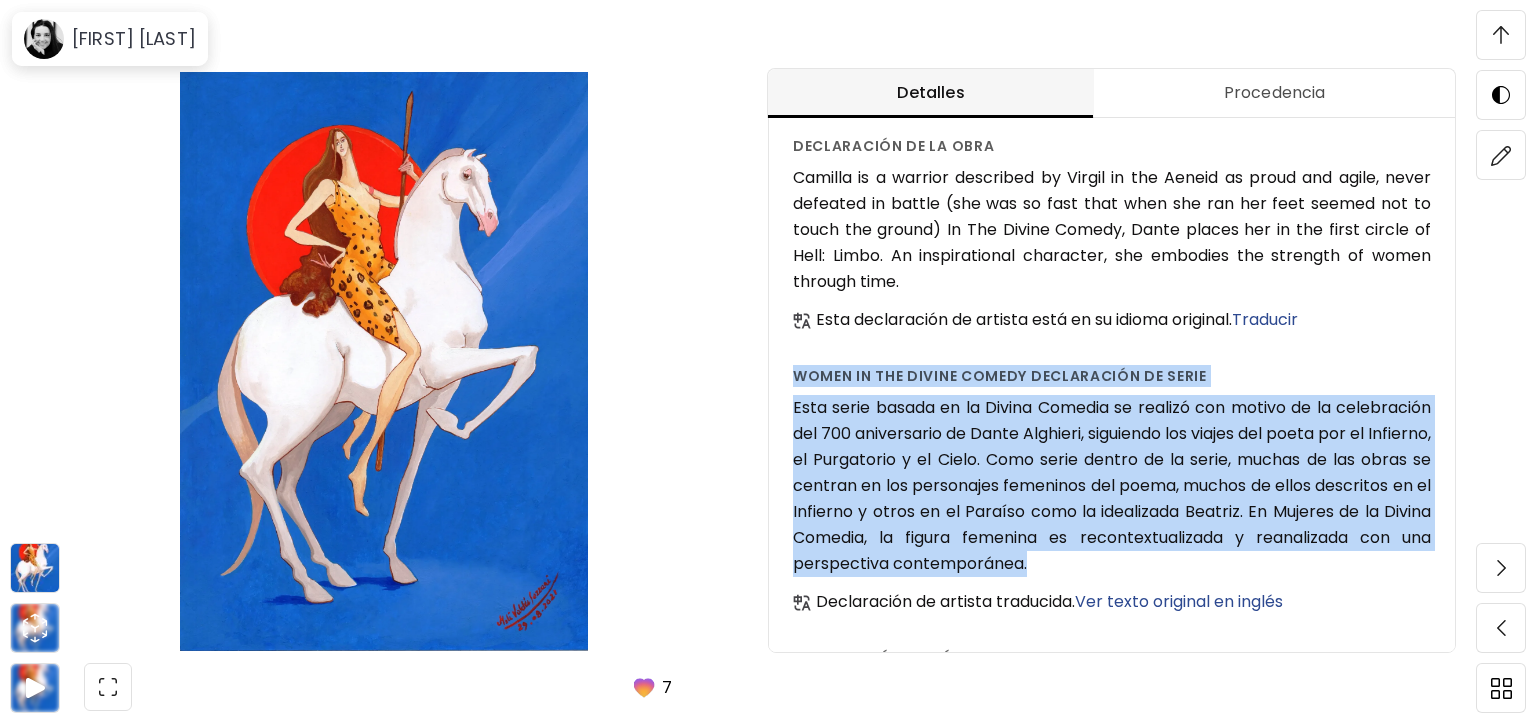 drag, startPoint x: 793, startPoint y: 378, endPoint x: 1268, endPoint y: 555, distance: 506.9063 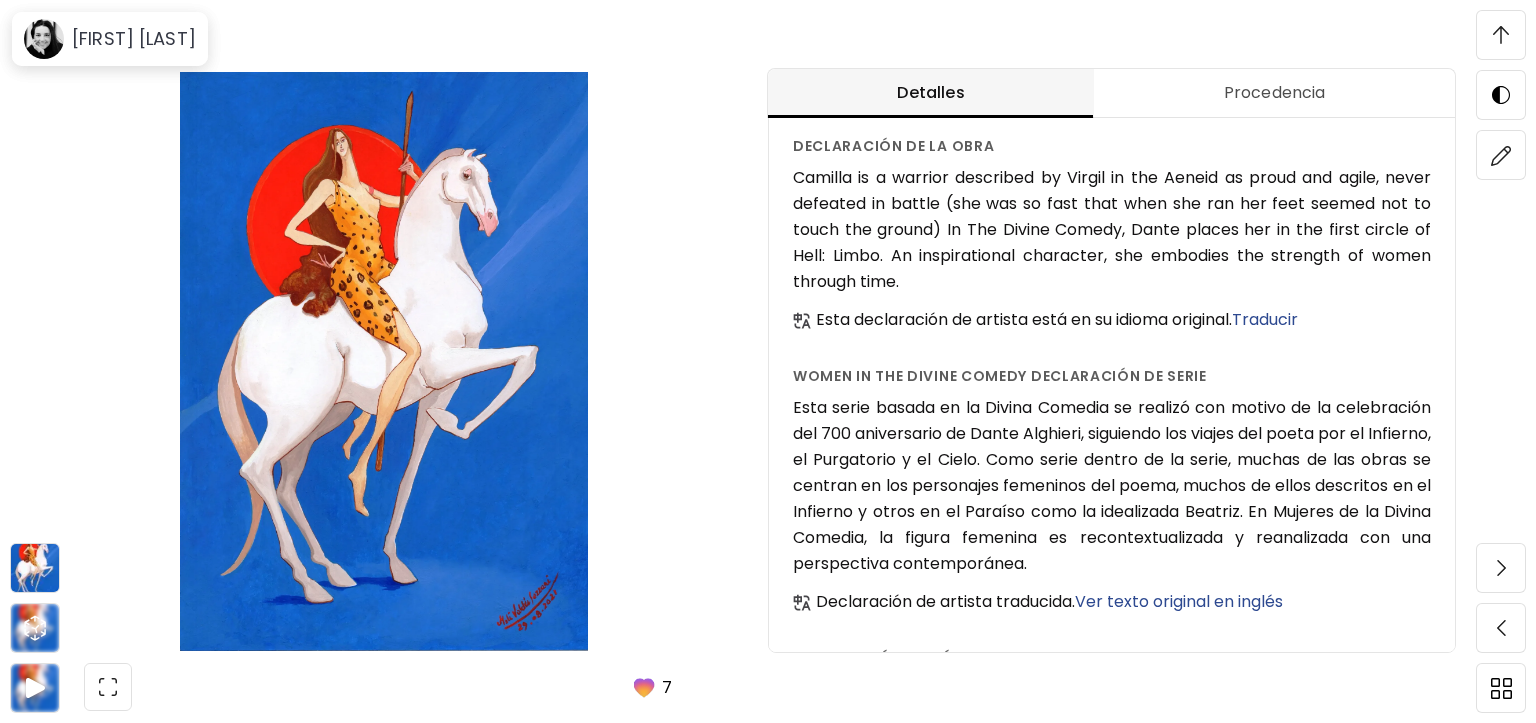 click on "Ver texto original en inglés" at bounding box center (1179, 601) 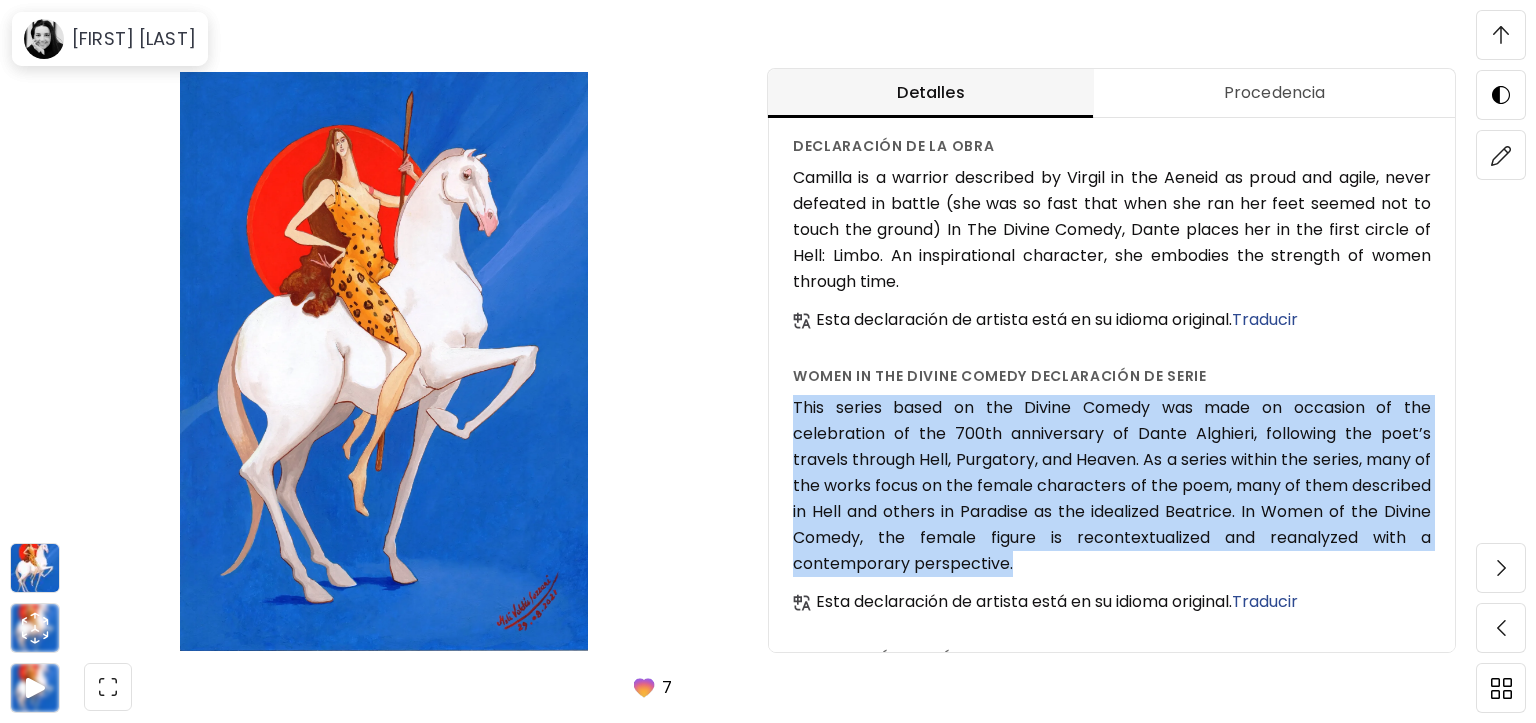 drag, startPoint x: 795, startPoint y: 404, endPoint x: 1048, endPoint y: 553, distance: 293.6154 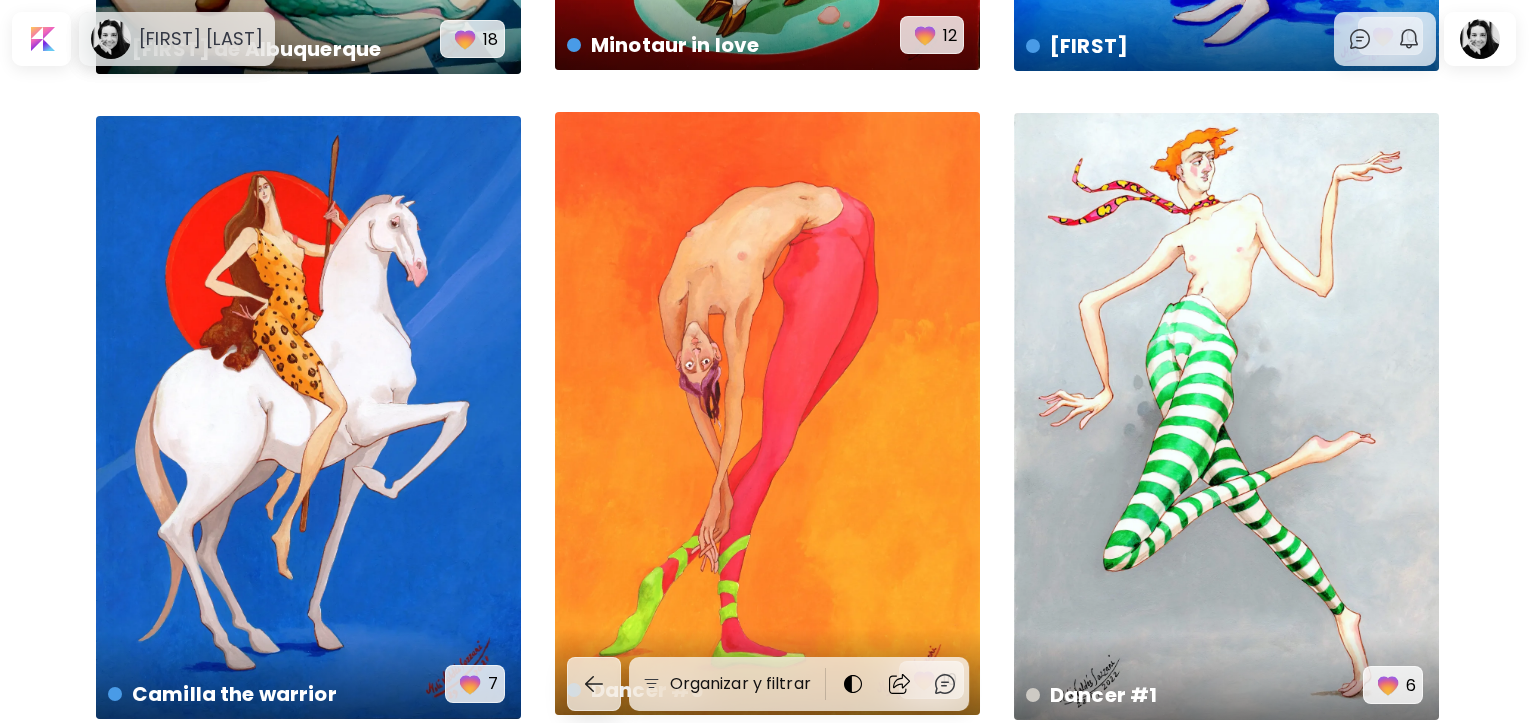 scroll, scrollTop: 4316, scrollLeft: 0, axis: vertical 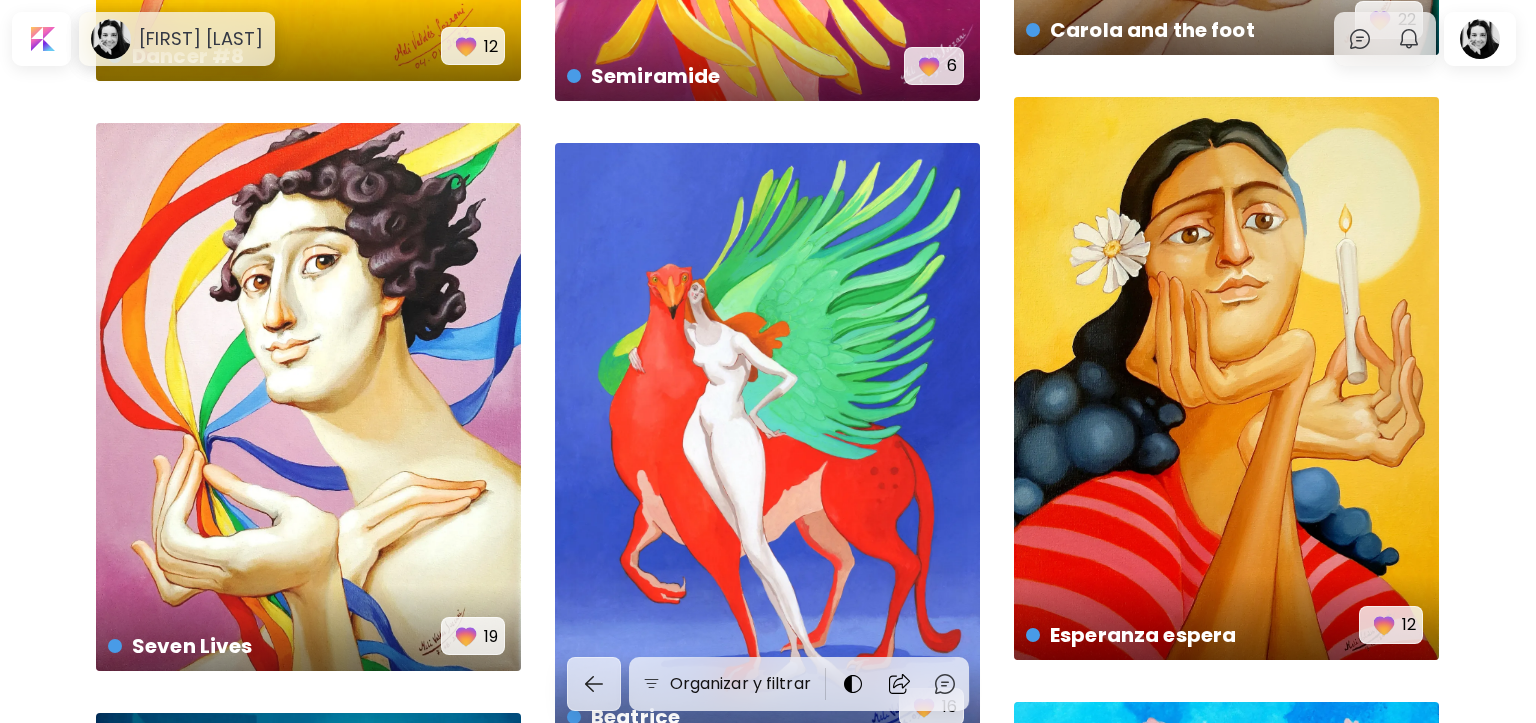 click on "Beatrice US$ 700  |  21 x 30 cm 16" at bounding box center [767, 442] 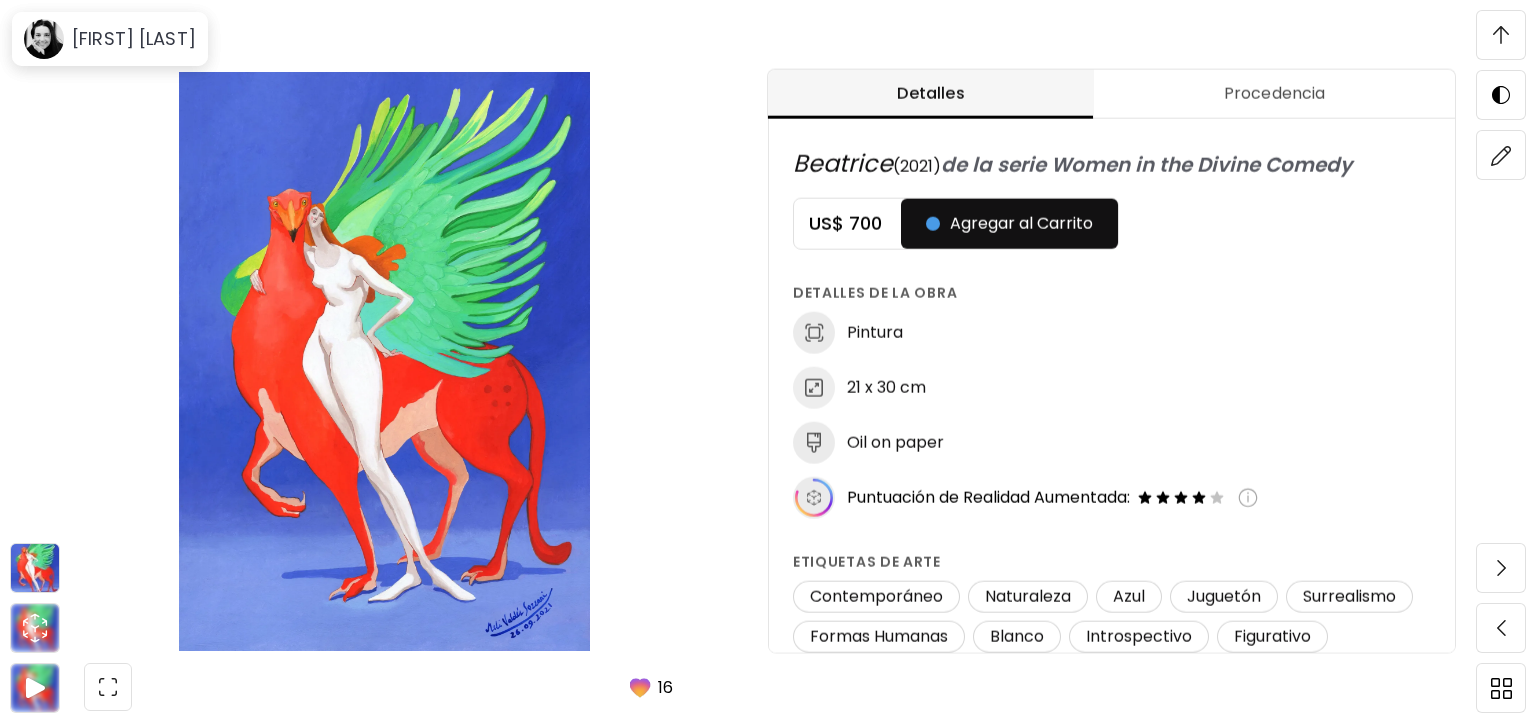 scroll, scrollTop: 1100, scrollLeft: 0, axis: vertical 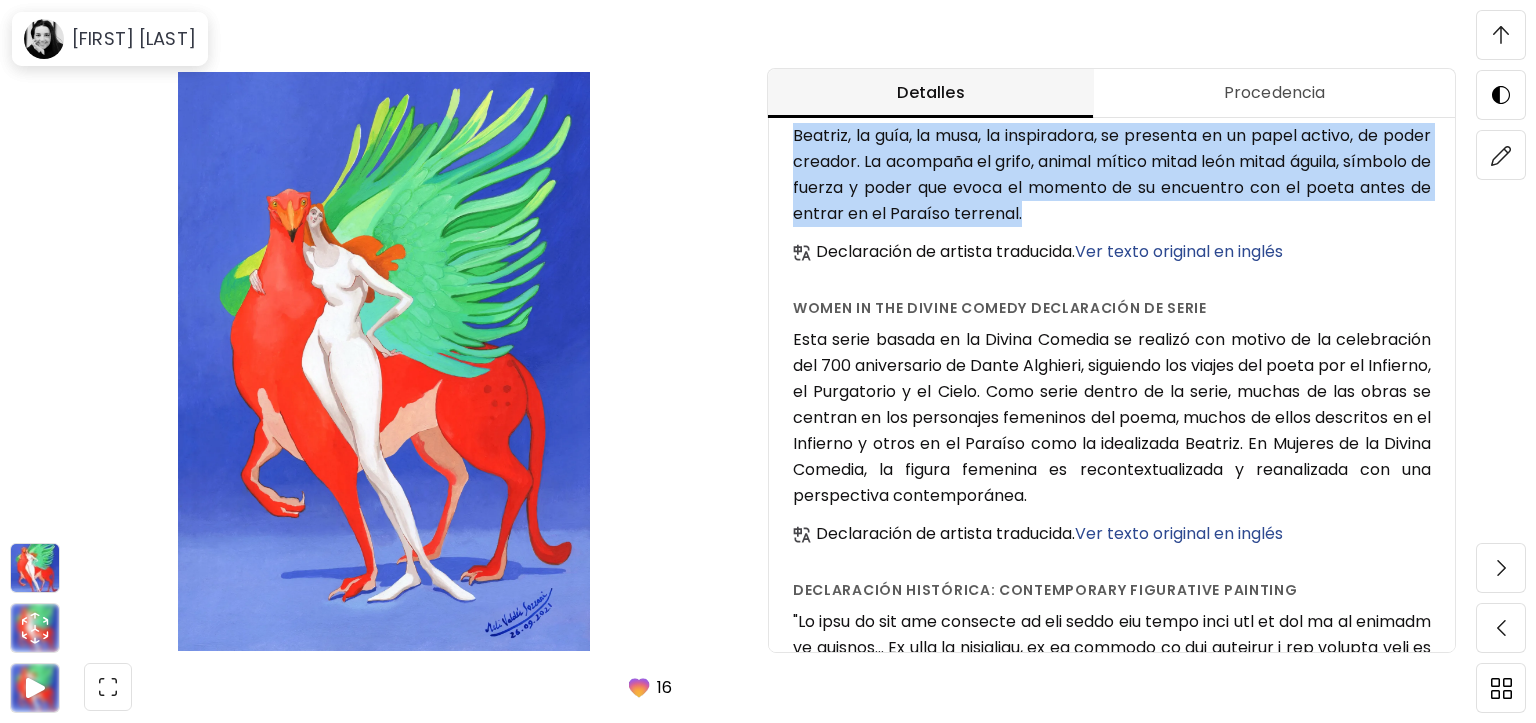 drag, startPoint x: 793, startPoint y: 139, endPoint x: 1108, endPoint y: 208, distance: 322.4686 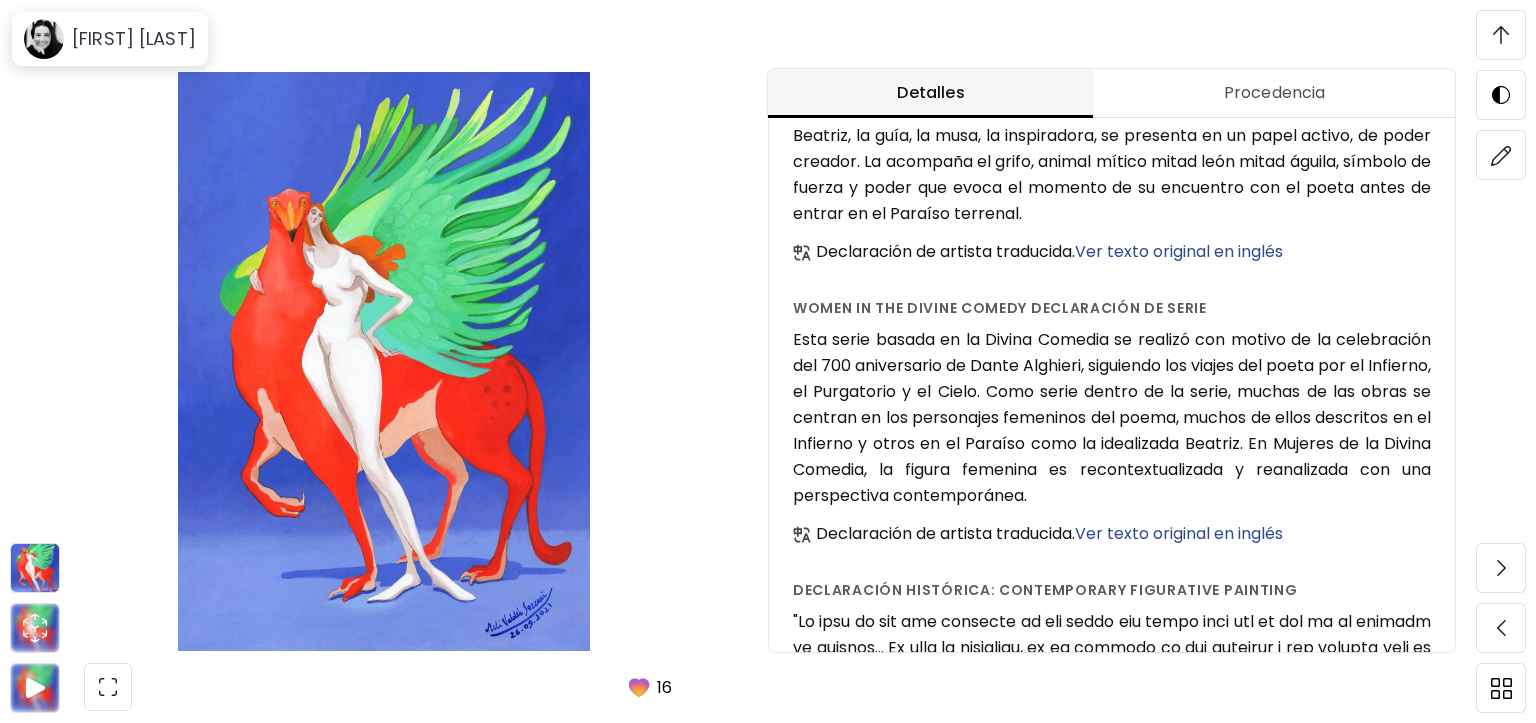 click on "Ver texto original en inglés" at bounding box center (1179, 251) 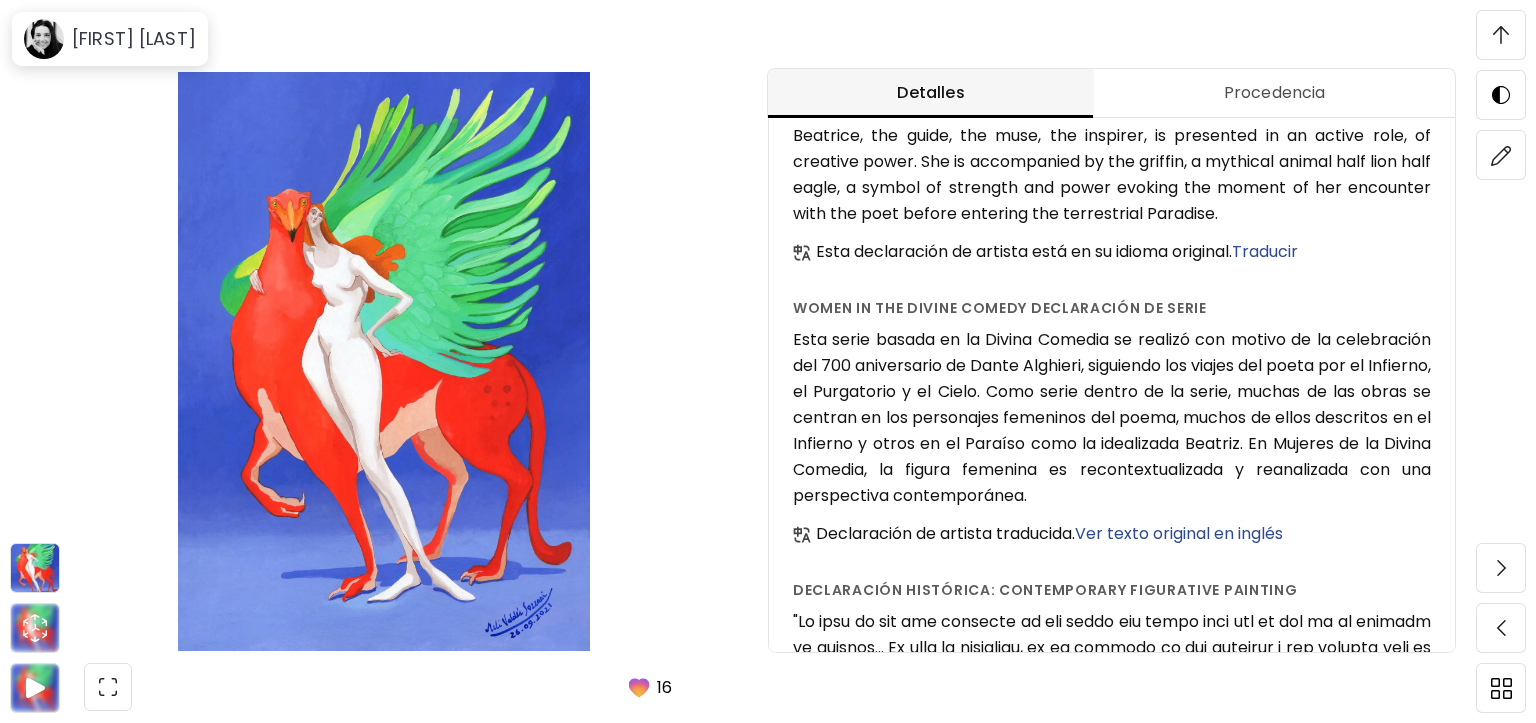 scroll, scrollTop: 1314, scrollLeft: 0, axis: vertical 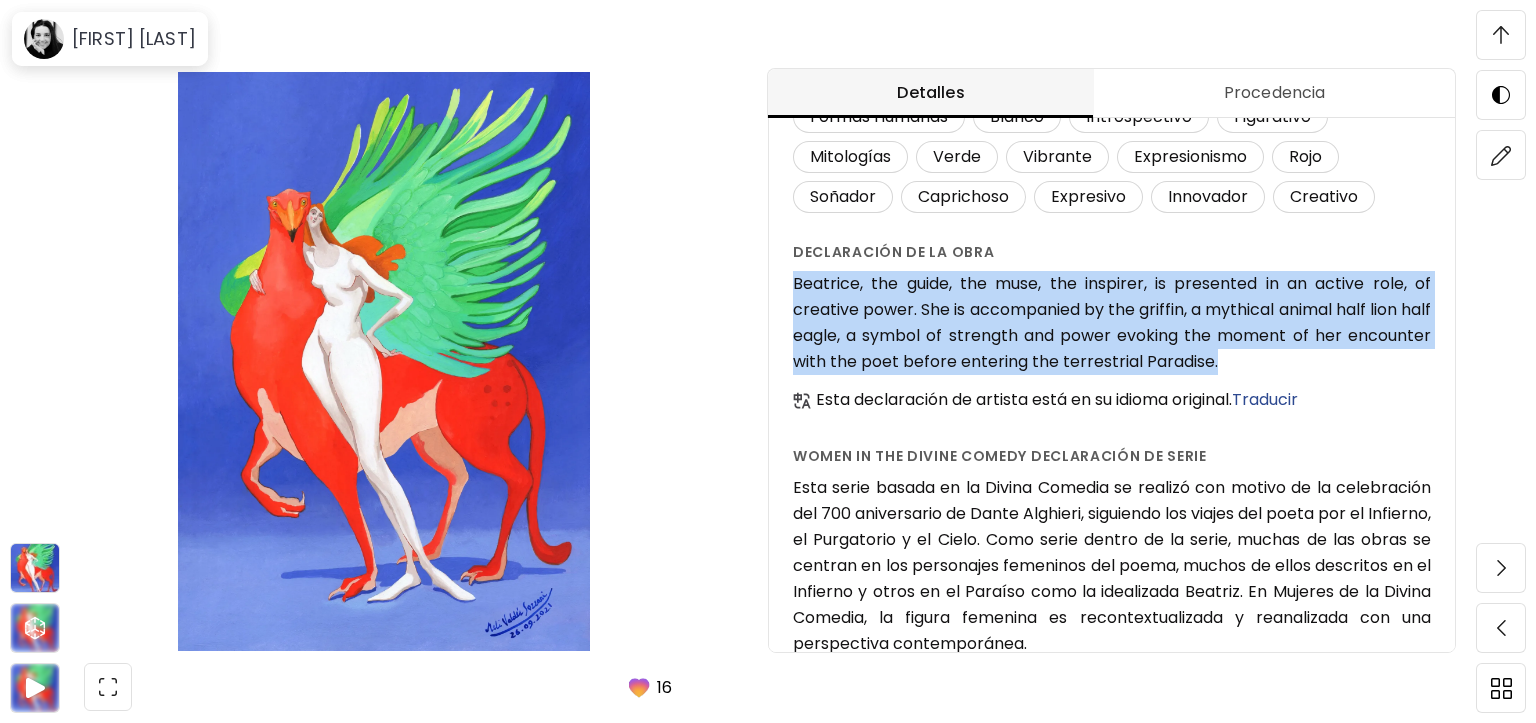 drag, startPoint x: 794, startPoint y: 287, endPoint x: 1307, endPoint y: 362, distance: 518.4535 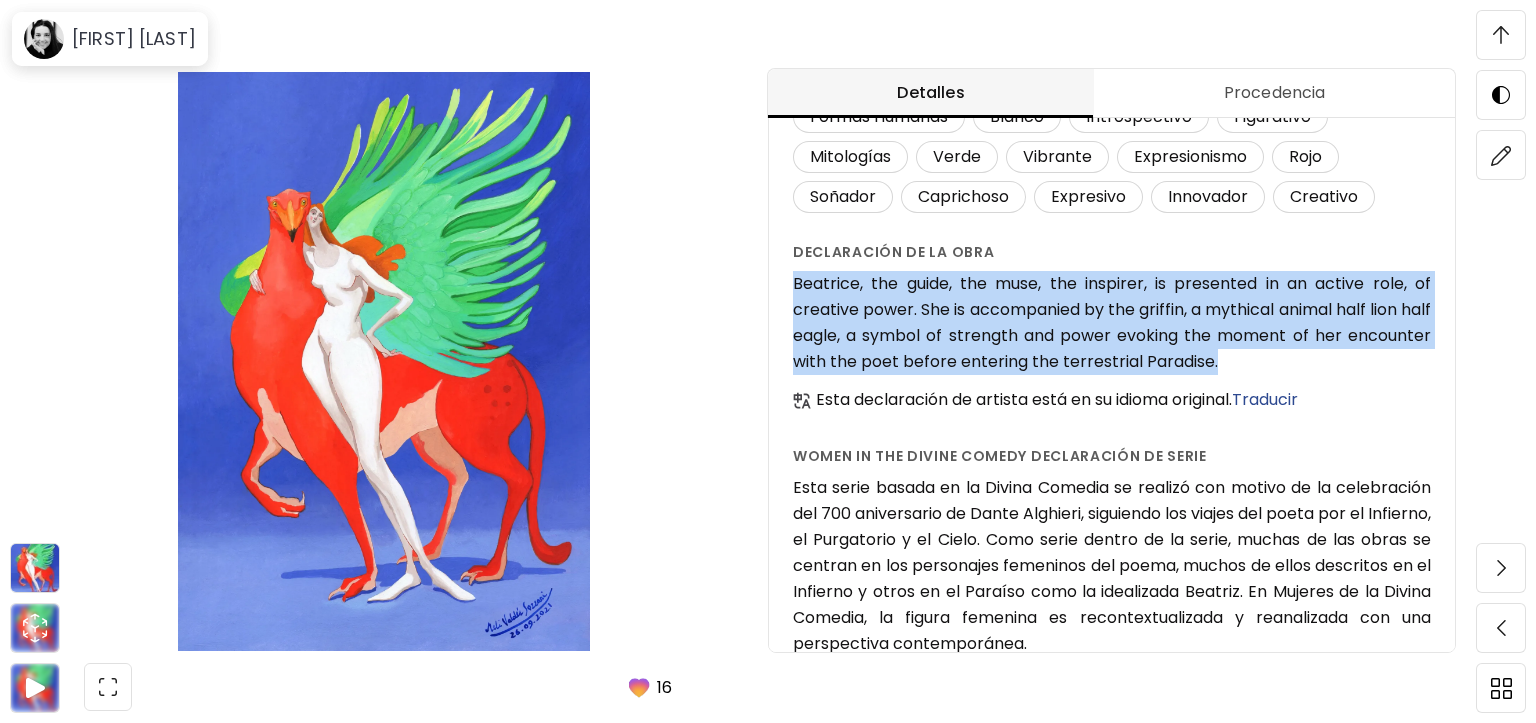 scroll, scrollTop: 1716, scrollLeft: 0, axis: vertical 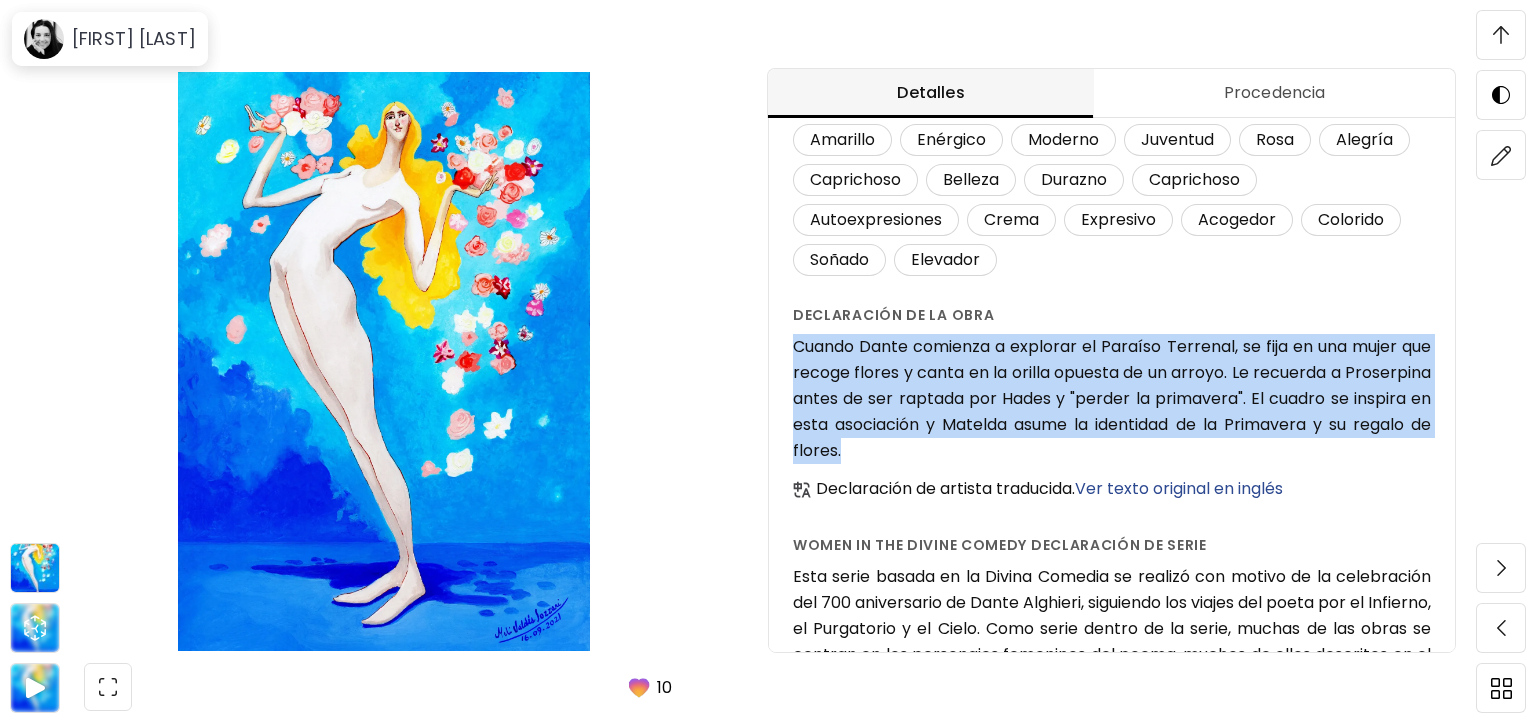 drag, startPoint x: 791, startPoint y: 342, endPoint x: 950, endPoint y: 450, distance: 192.21082 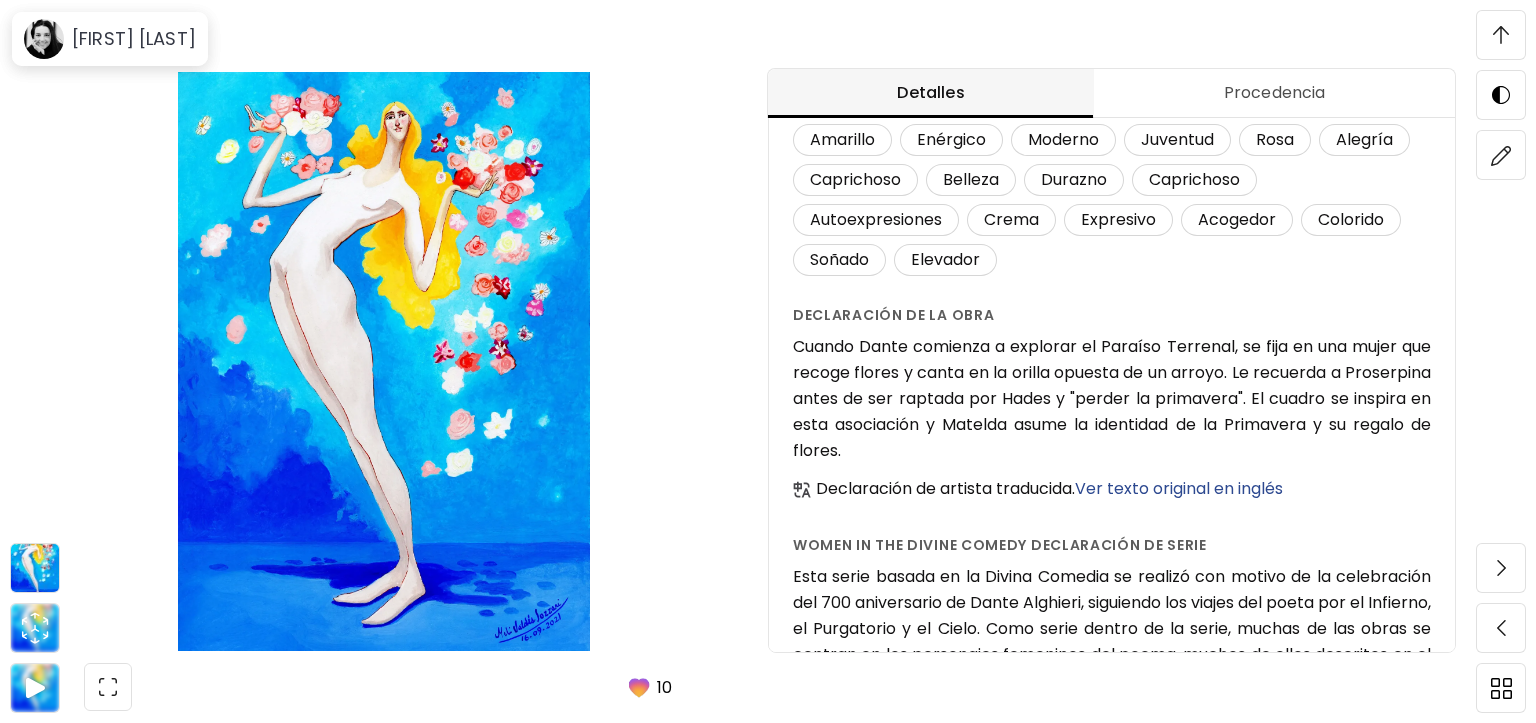 click on "Ver texto original en inglés" at bounding box center (1179, 488) 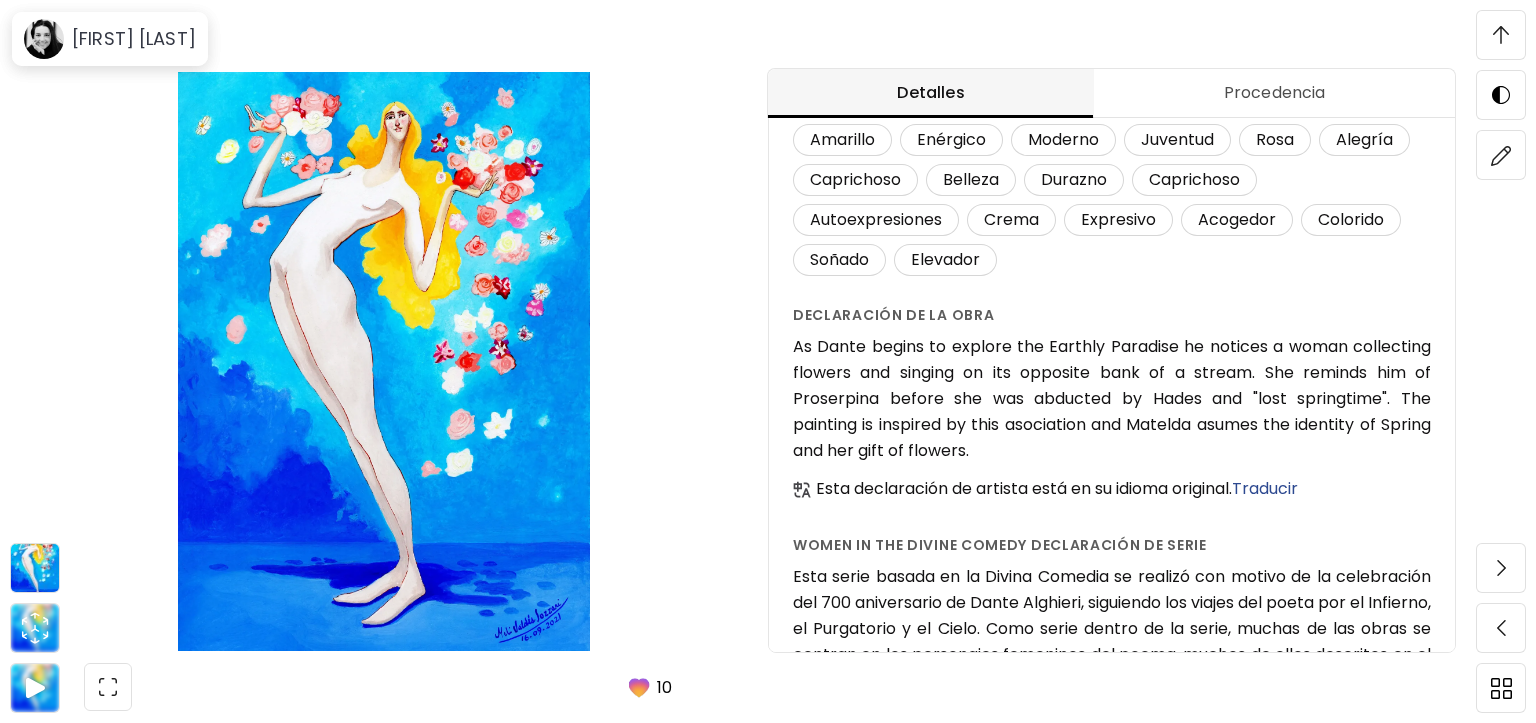 drag, startPoint x: 796, startPoint y: 346, endPoint x: 1045, endPoint y: 438, distance: 265.45245 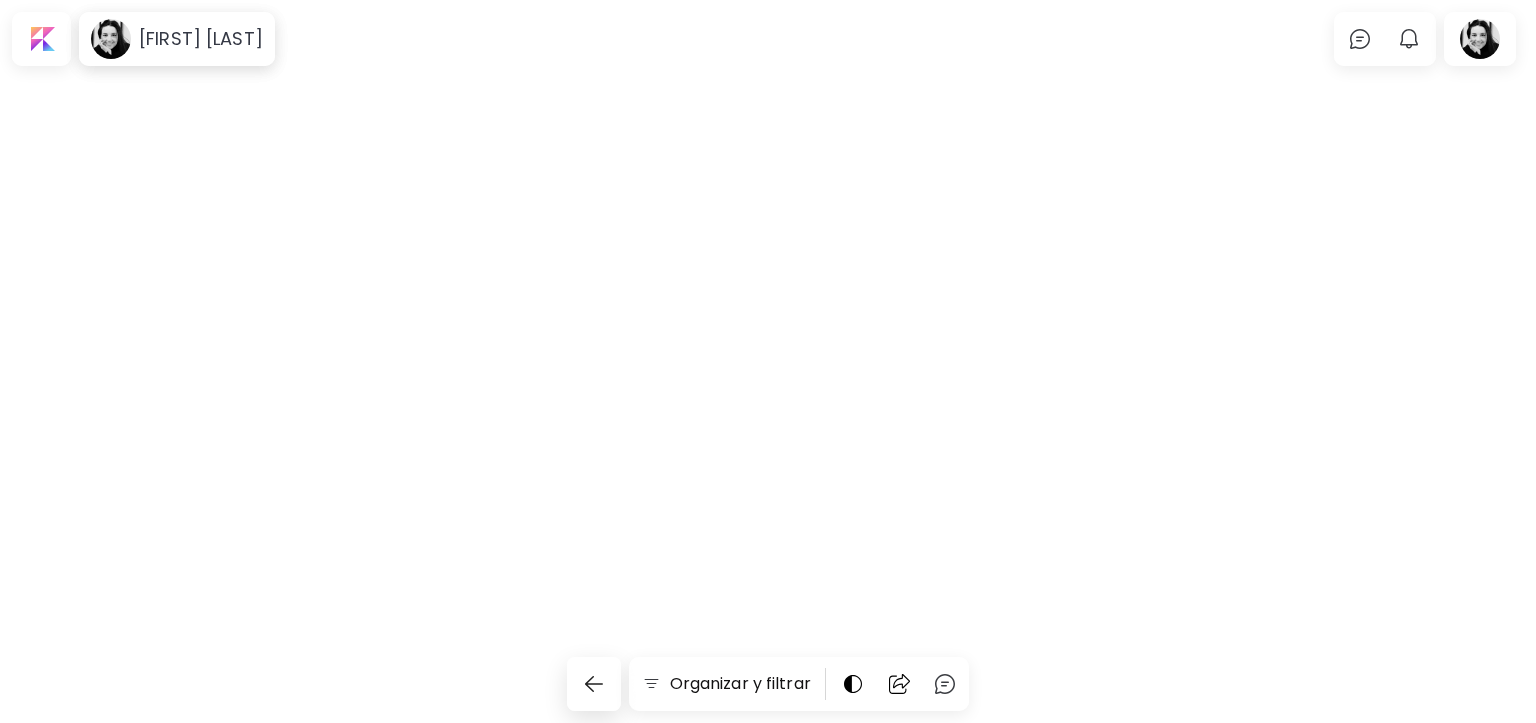 scroll, scrollTop: 3887, scrollLeft: 0, axis: vertical 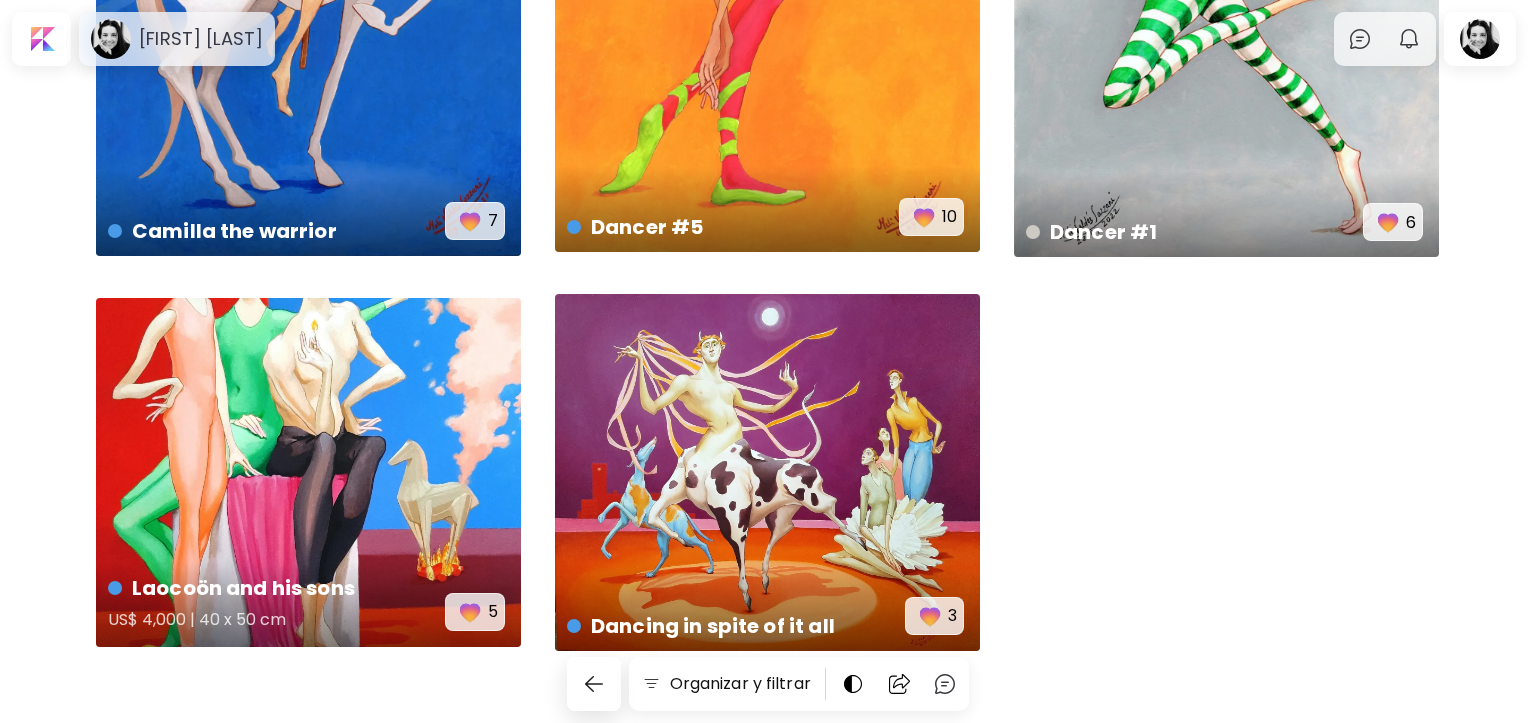 click on "Laocoön and his sons US$ 4,000  |  40 x 50 cm 5" at bounding box center [308, 472] 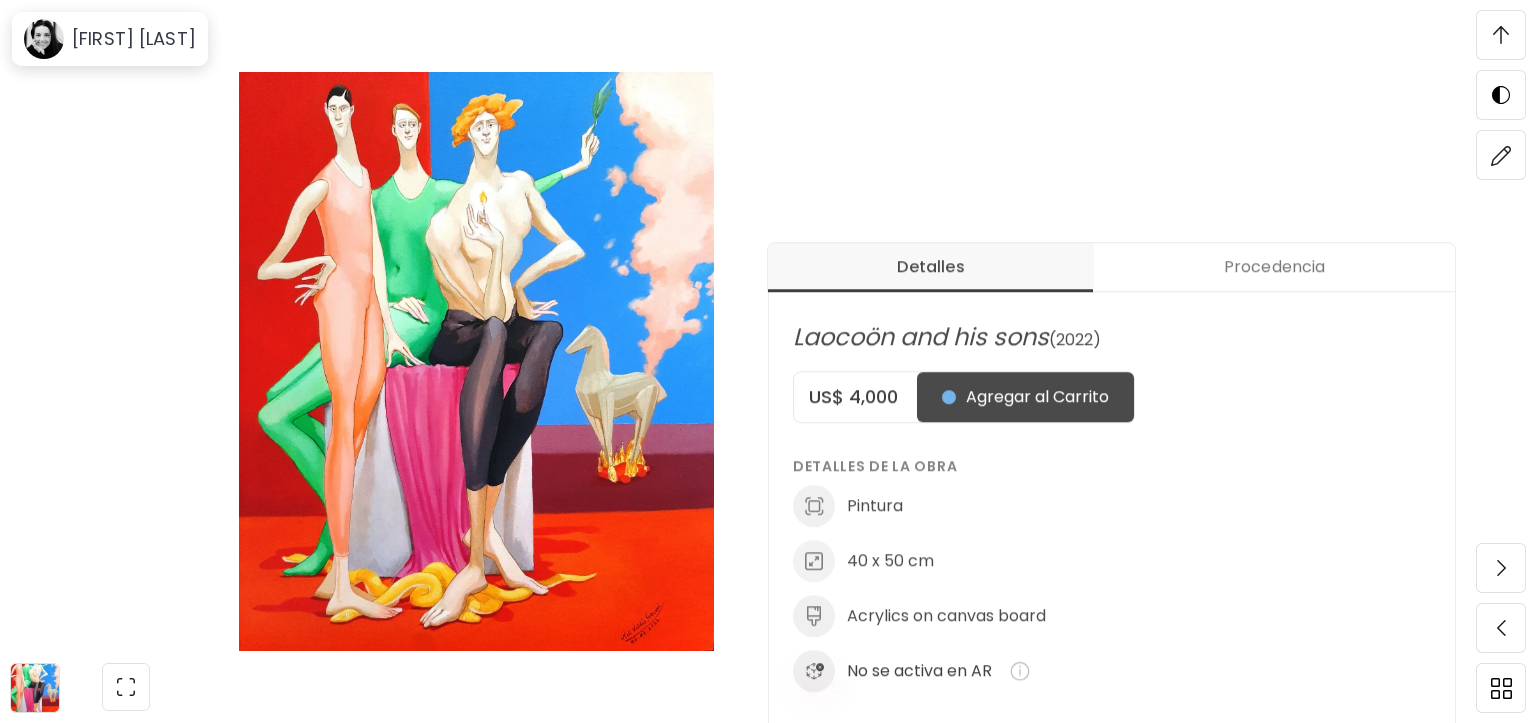 scroll, scrollTop: 1100, scrollLeft: 0, axis: vertical 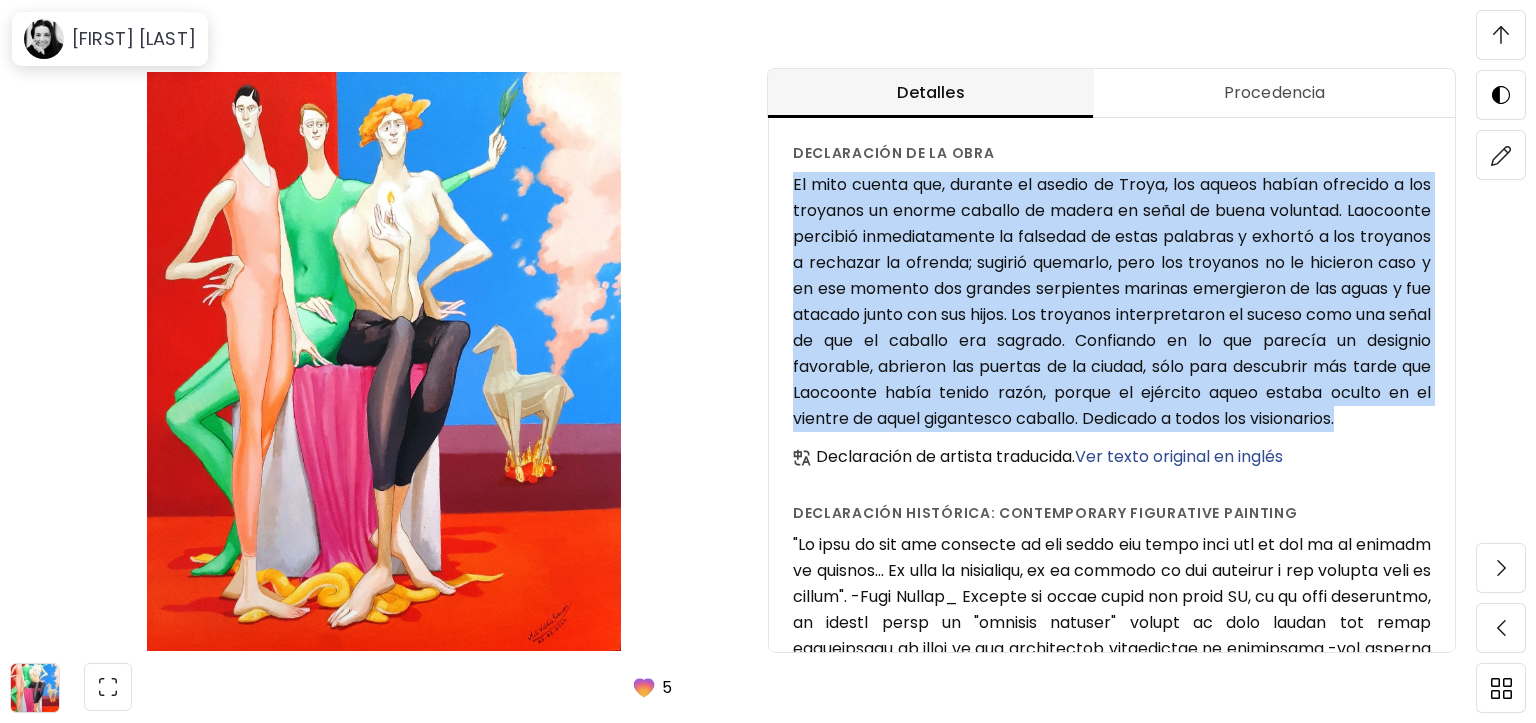 drag, startPoint x: 793, startPoint y: 187, endPoint x: 1040, endPoint y: 434, distance: 349.31076 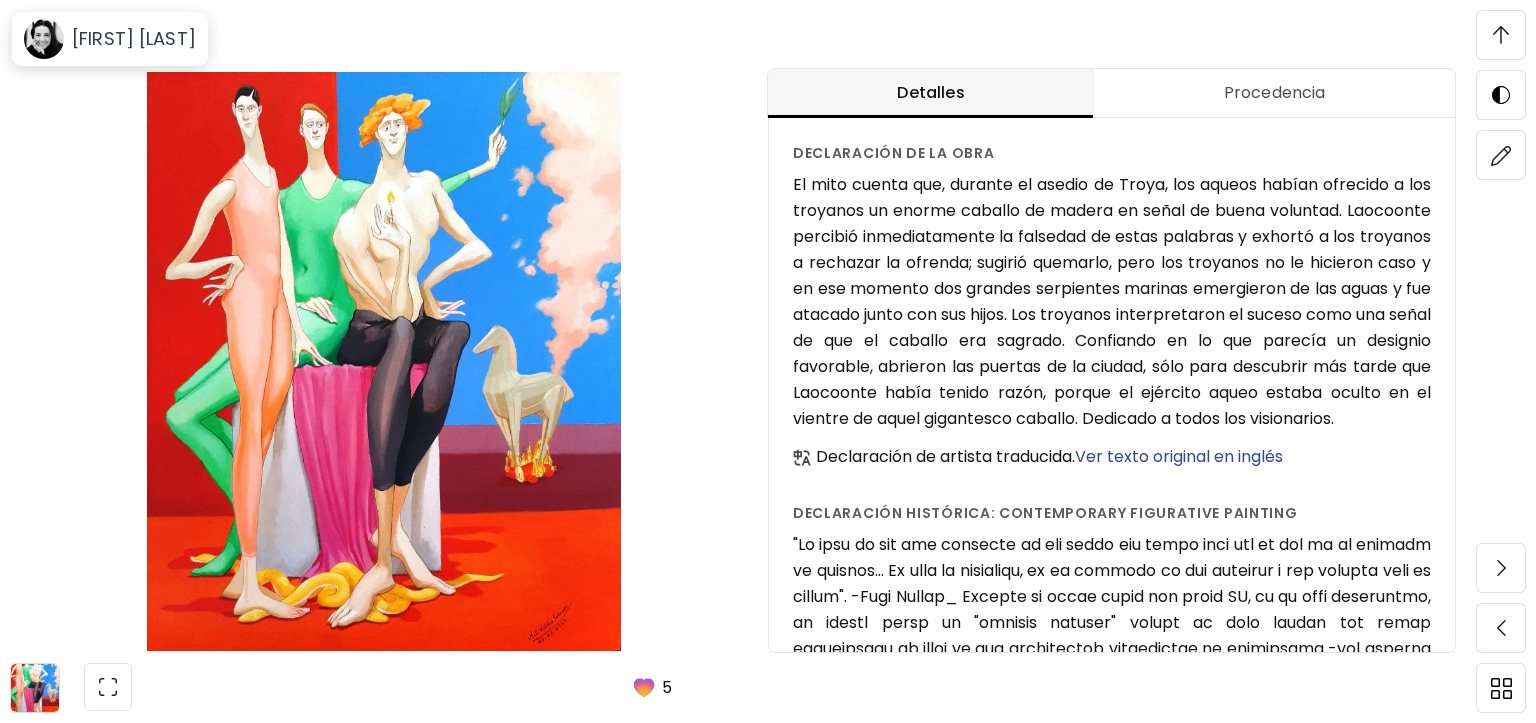 click on "Ver texto original en inglés" at bounding box center [1179, 456] 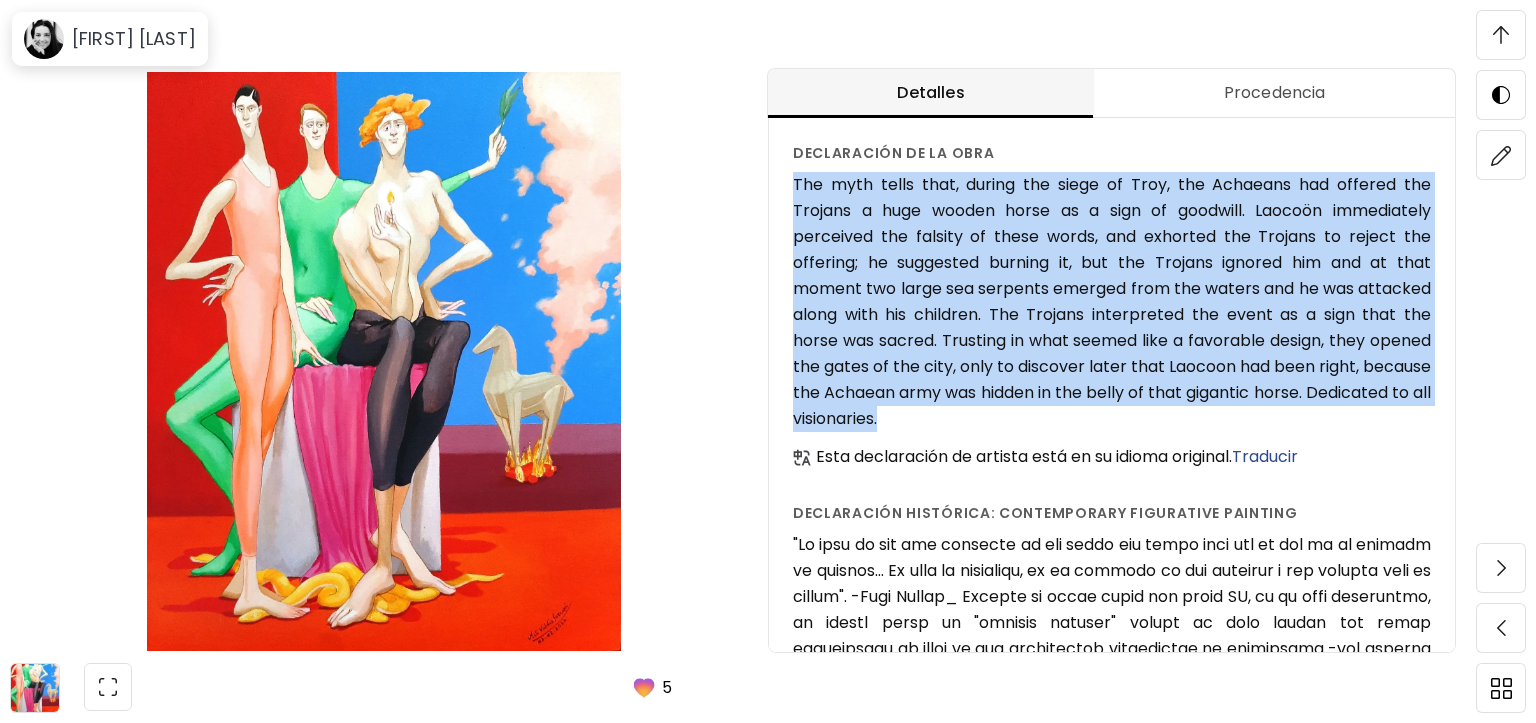 drag, startPoint x: 793, startPoint y: 189, endPoint x: 1030, endPoint y: 407, distance: 322.01398 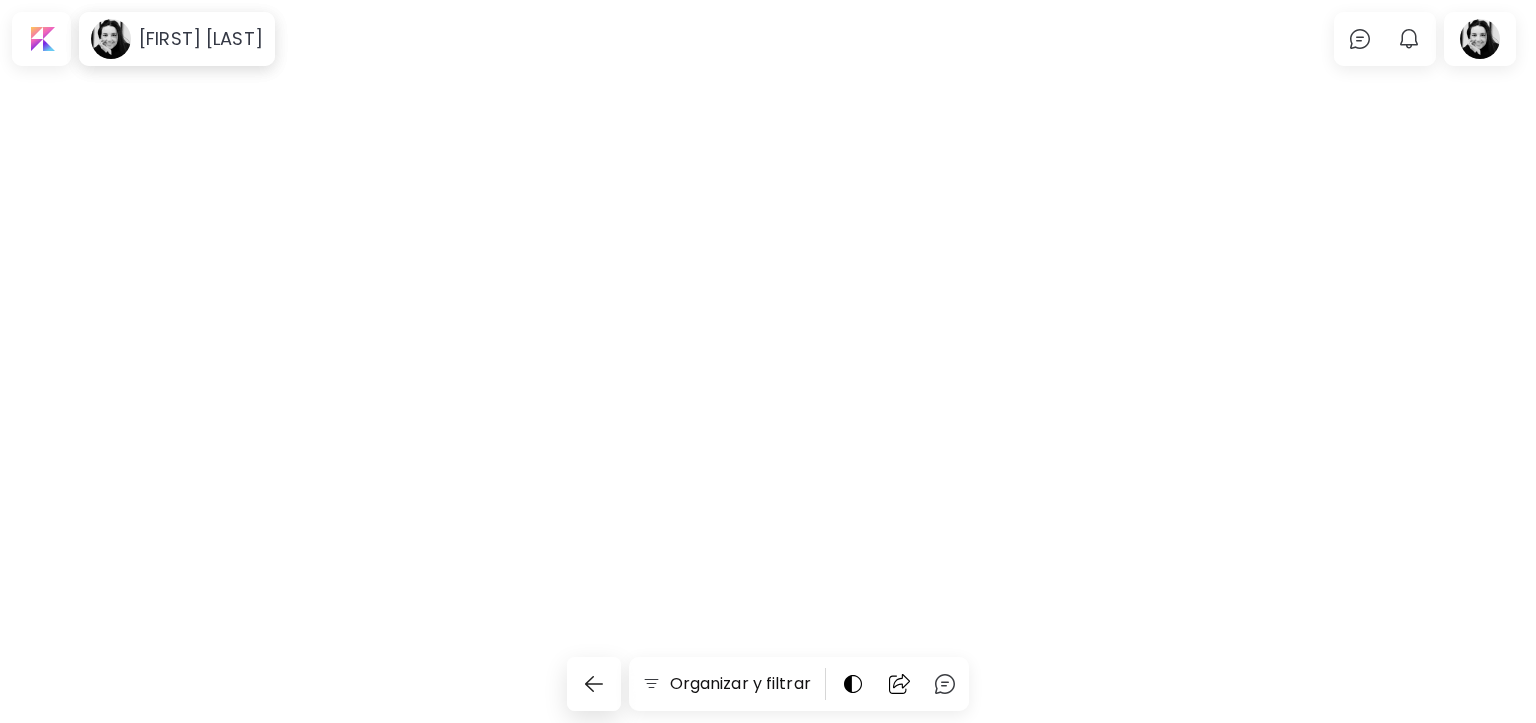 scroll, scrollTop: 4879, scrollLeft: 0, axis: vertical 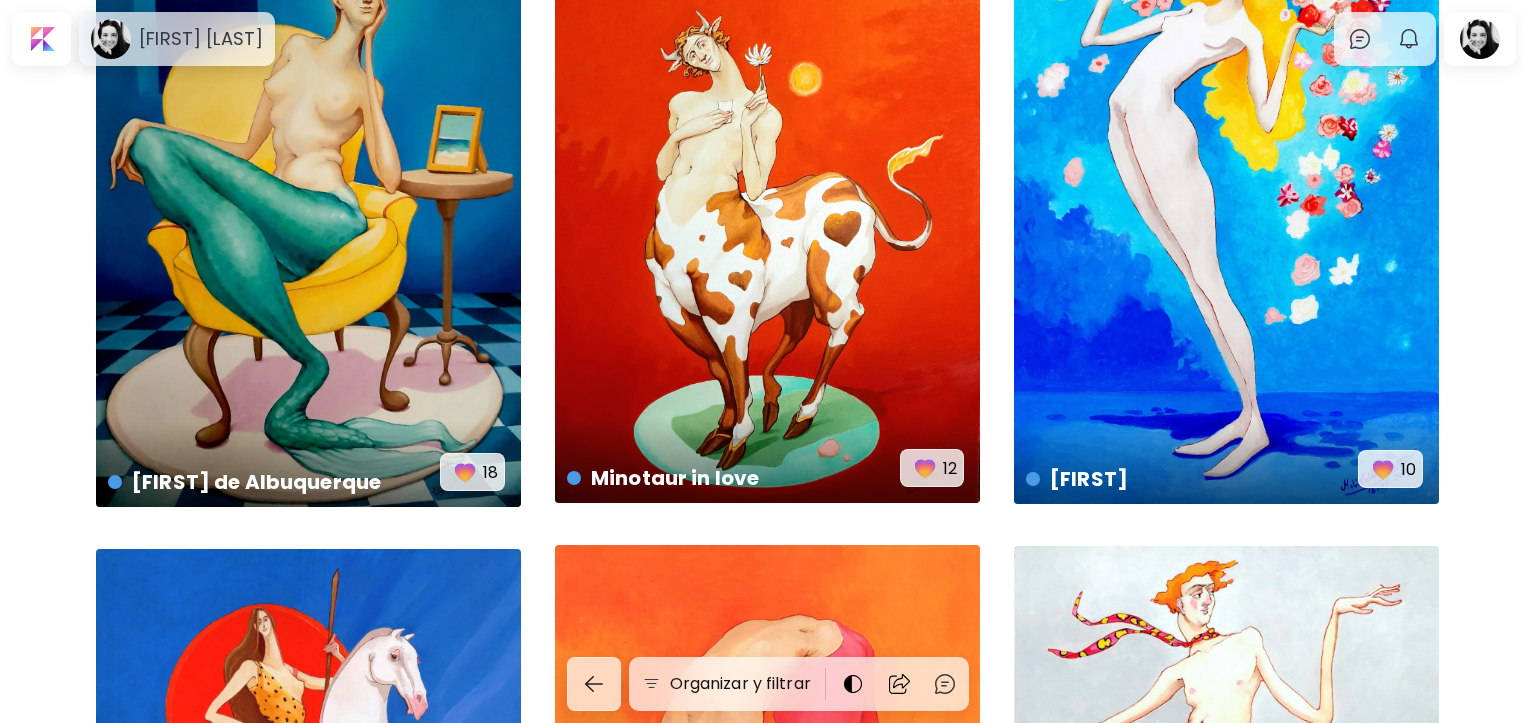 click on "Minotaur in love US$ 4,000  |  50 x 60 cm 12" at bounding box center (767, 245) 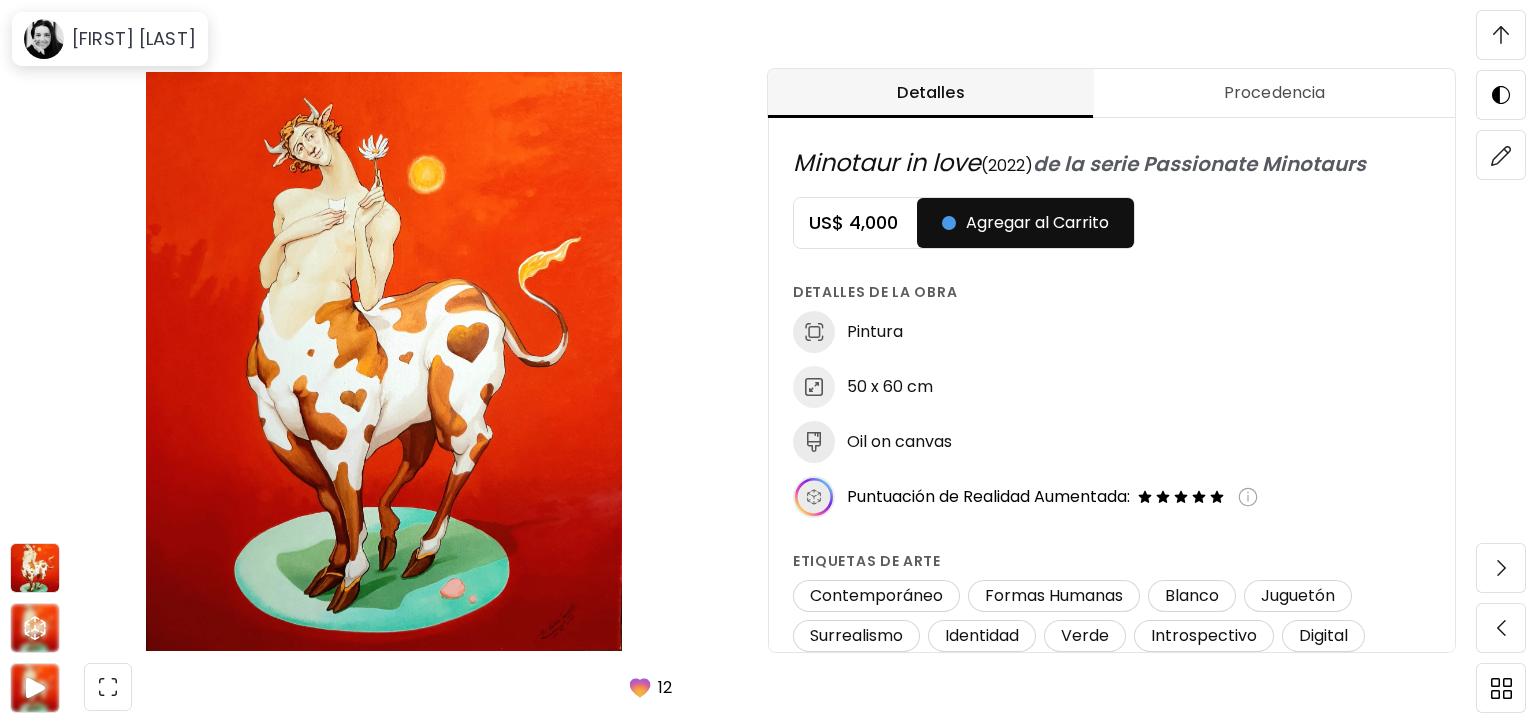 scroll, scrollTop: 1200, scrollLeft: 0, axis: vertical 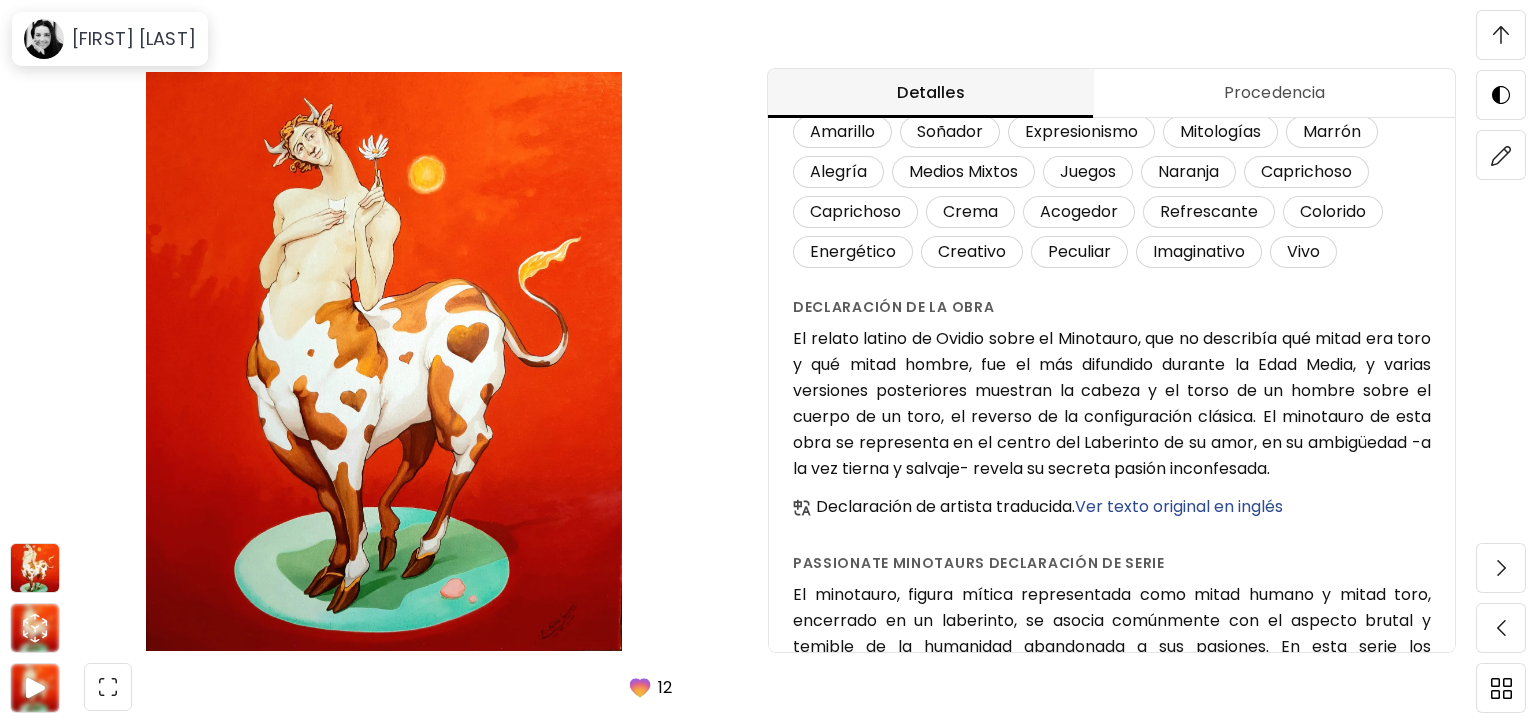 click on "Ver texto original en inglés" at bounding box center [1179, 506] 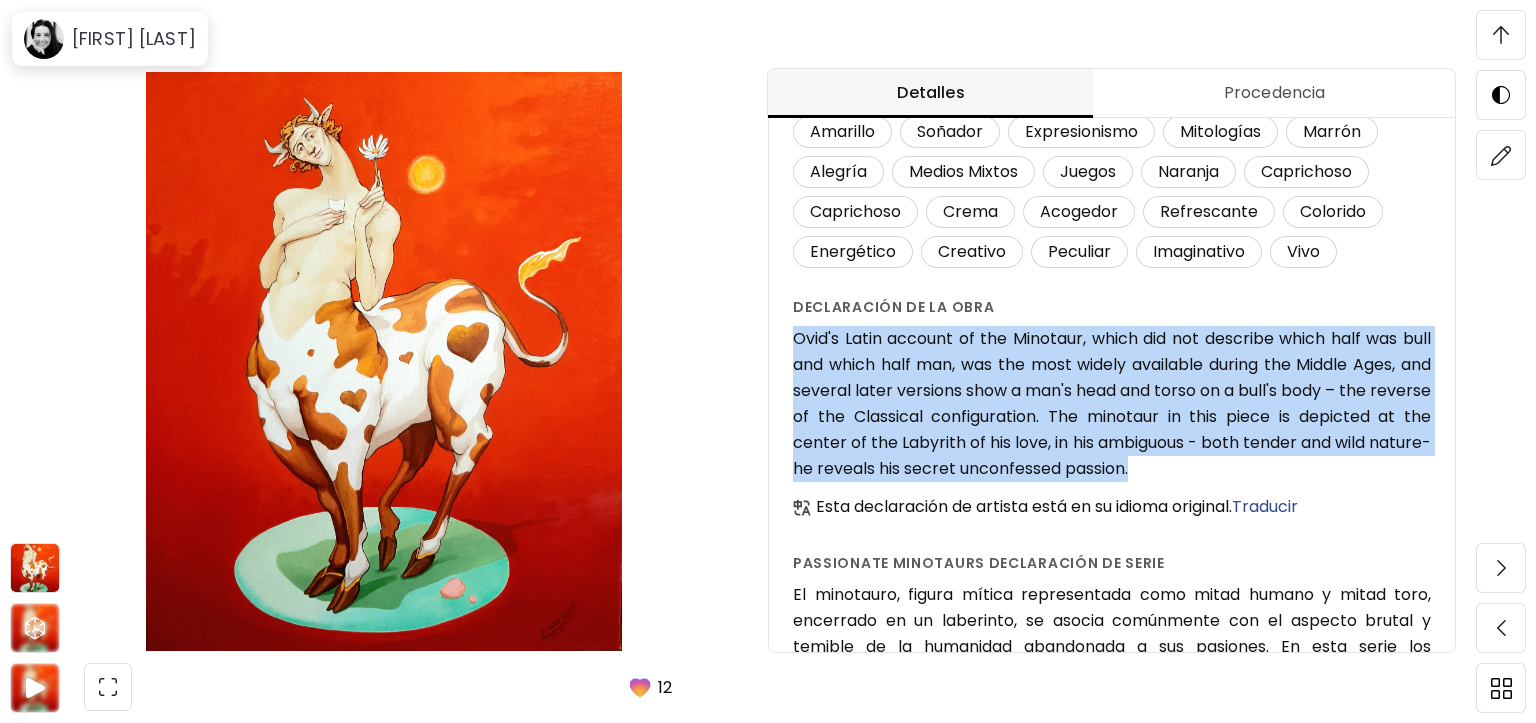 drag, startPoint x: 795, startPoint y: 343, endPoint x: 1204, endPoint y: 454, distance: 423.79477 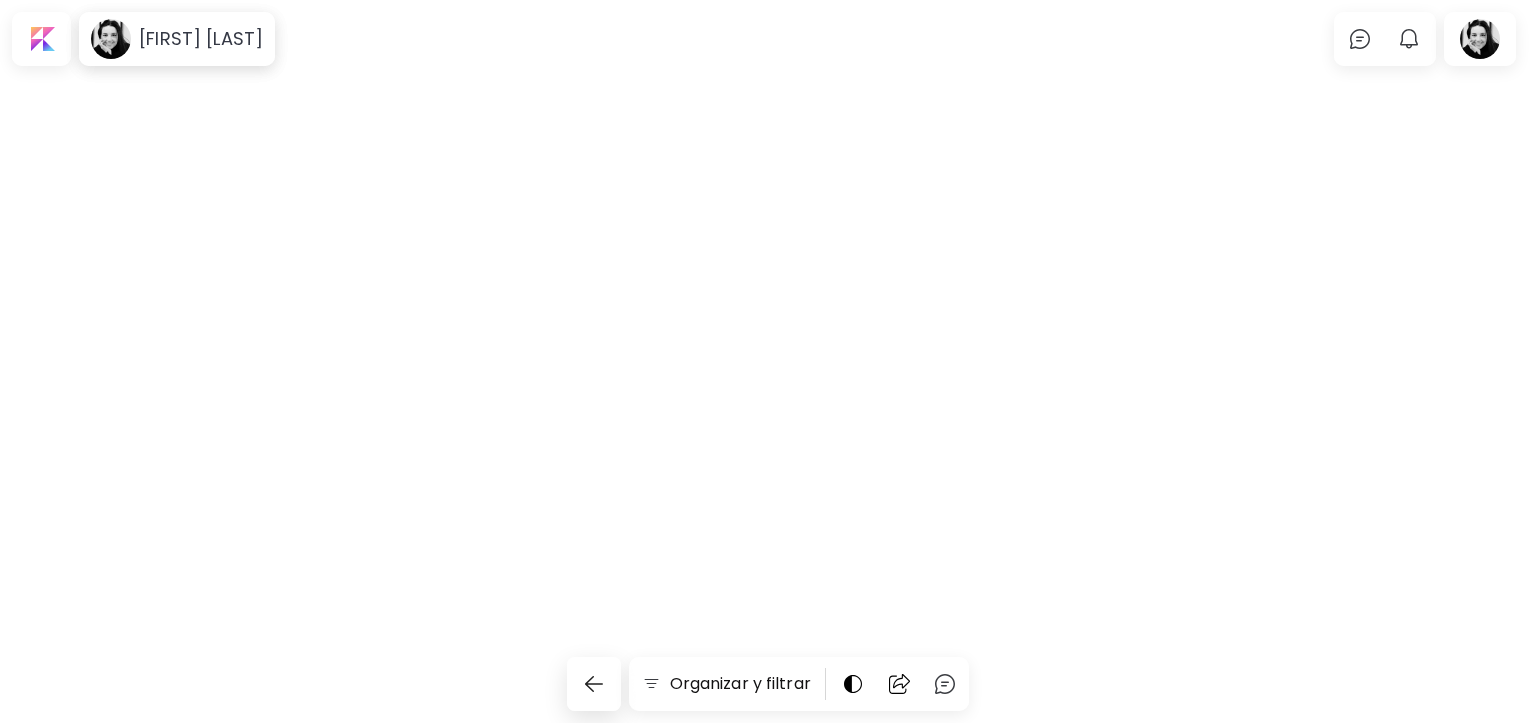 scroll, scrollTop: 3983, scrollLeft: 0, axis: vertical 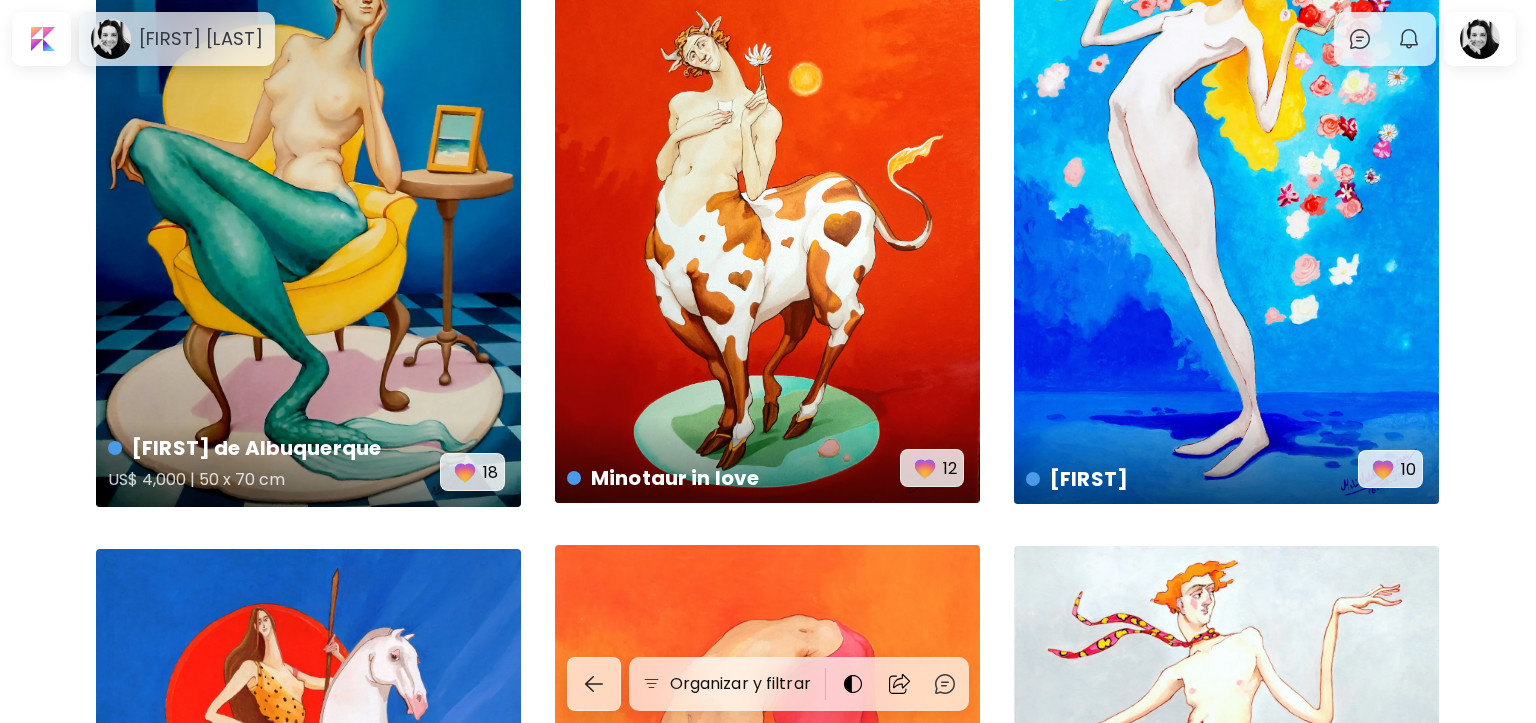 click on "Eloísa de Albuquerque US$ 4,000  |  50 x 70 cm 18" at bounding box center [308, 212] 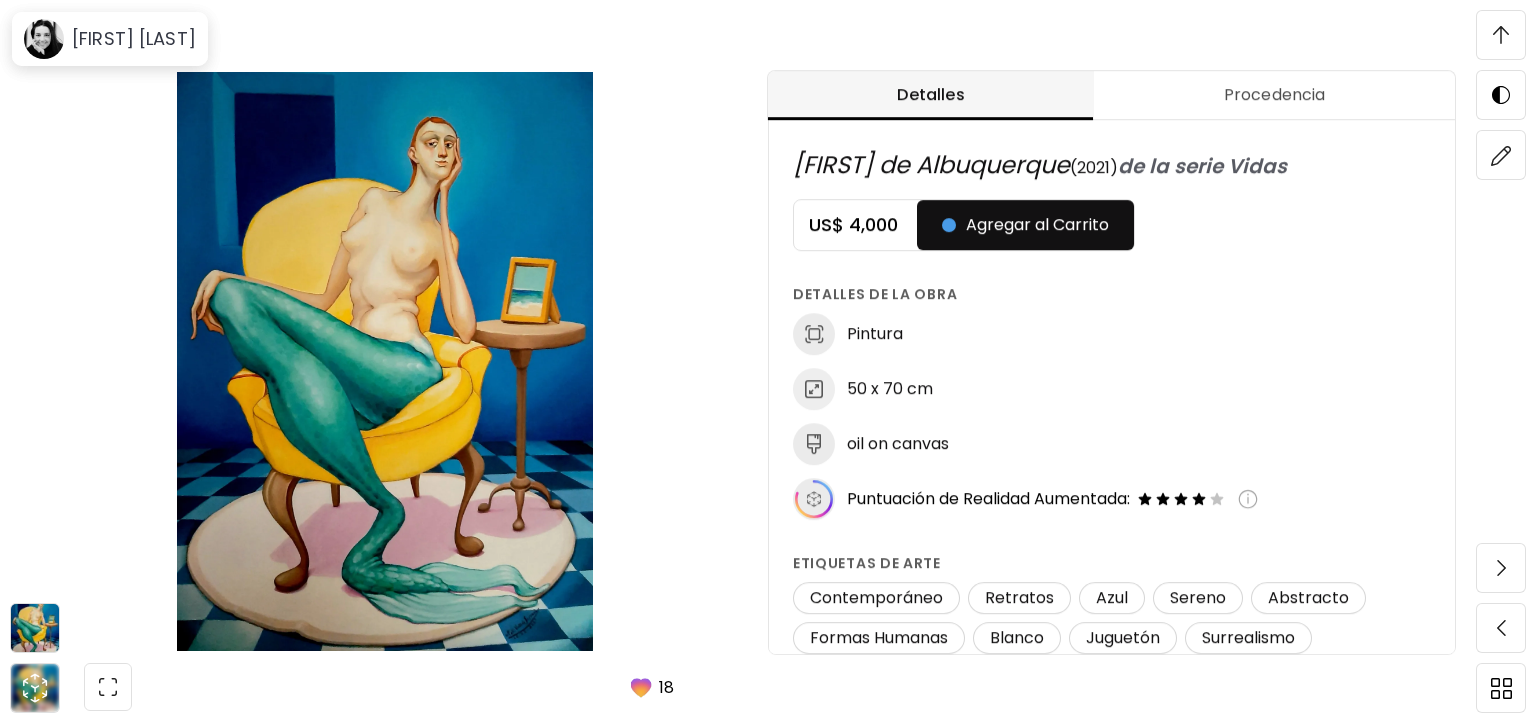 scroll, scrollTop: 1067, scrollLeft: 0, axis: vertical 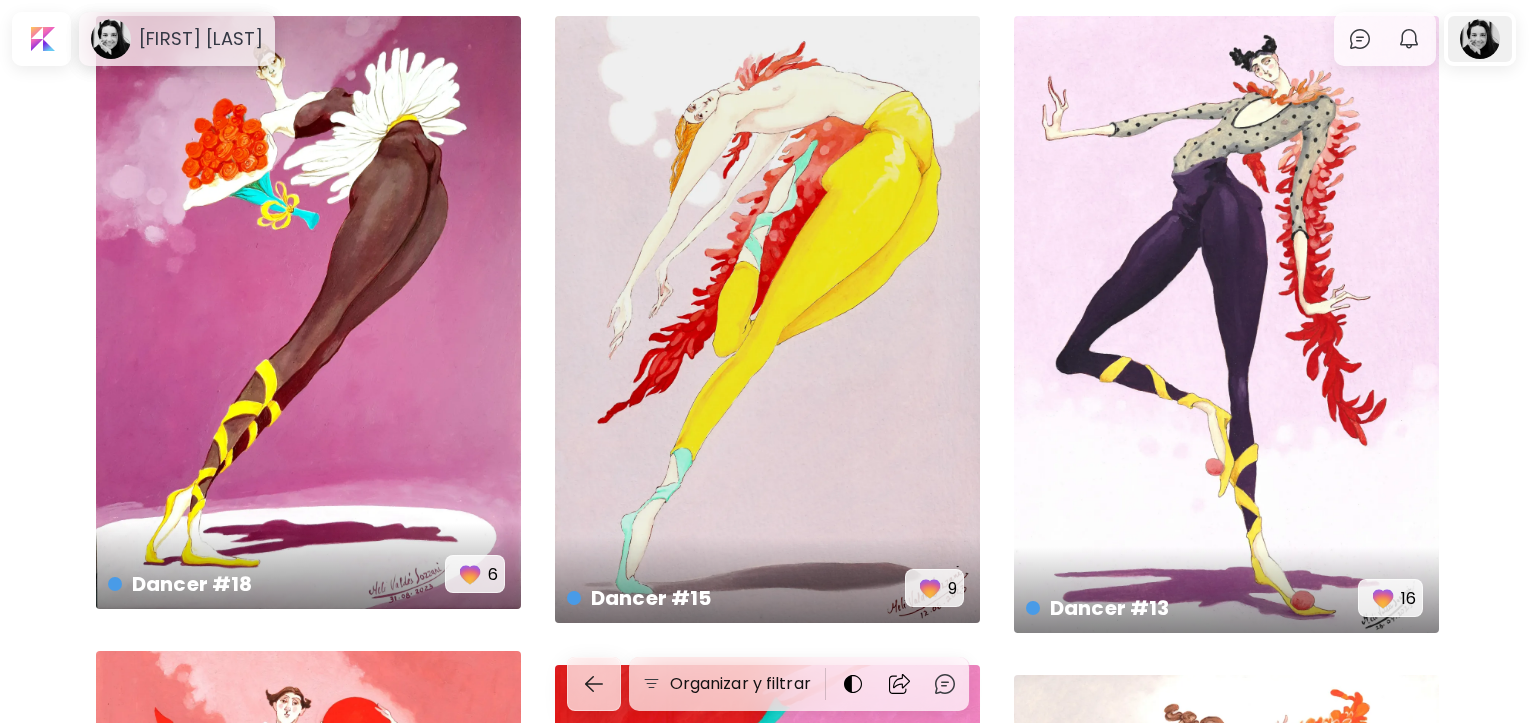 click at bounding box center [1480, 39] 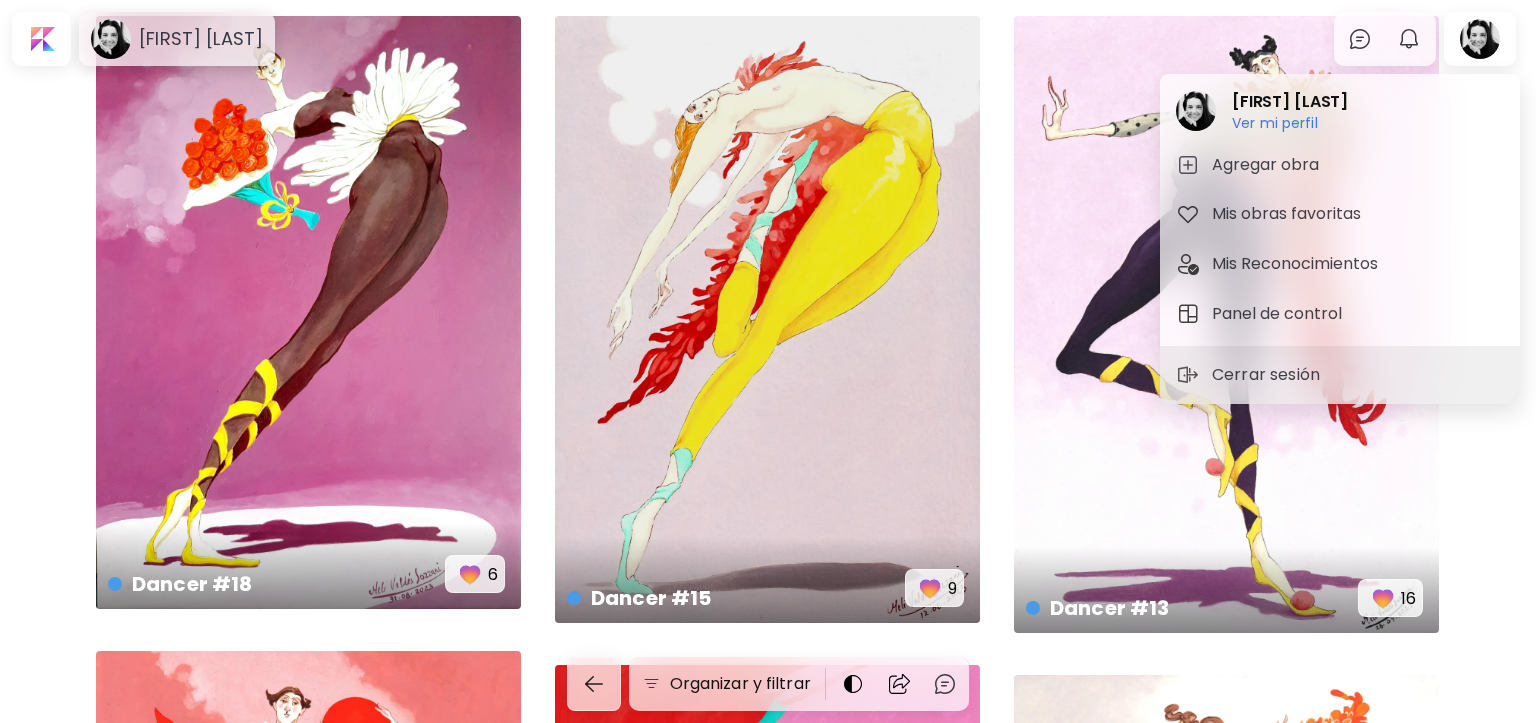 click on "Cerrar sesión" at bounding box center (1269, 375) 